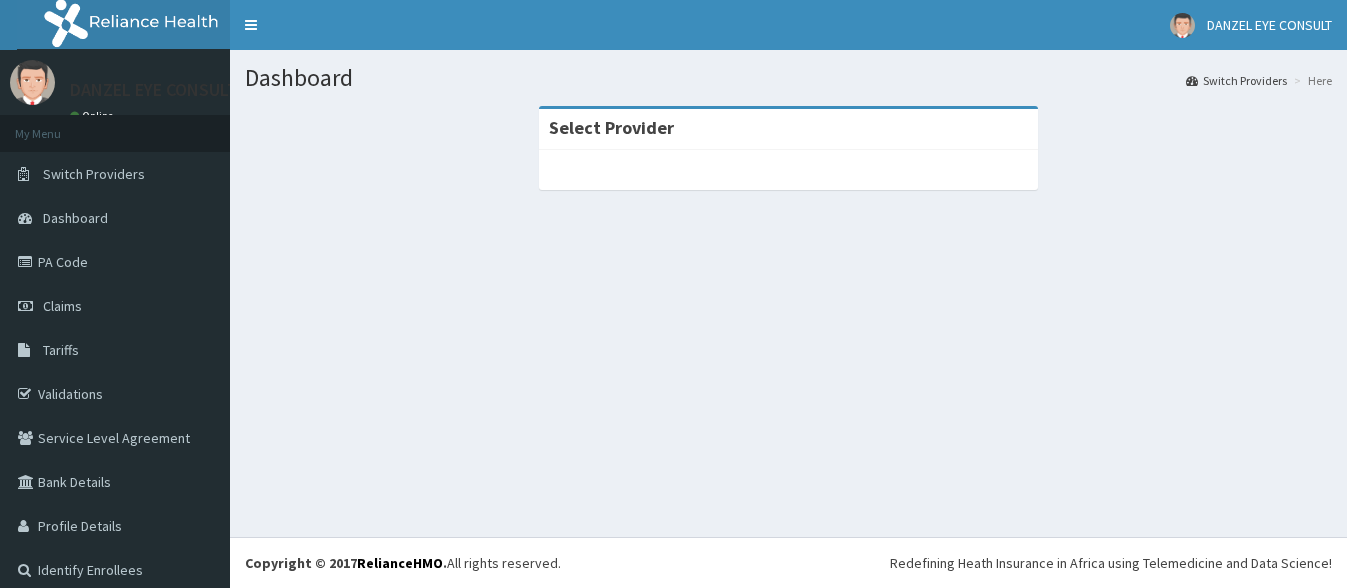 scroll, scrollTop: 0, scrollLeft: 0, axis: both 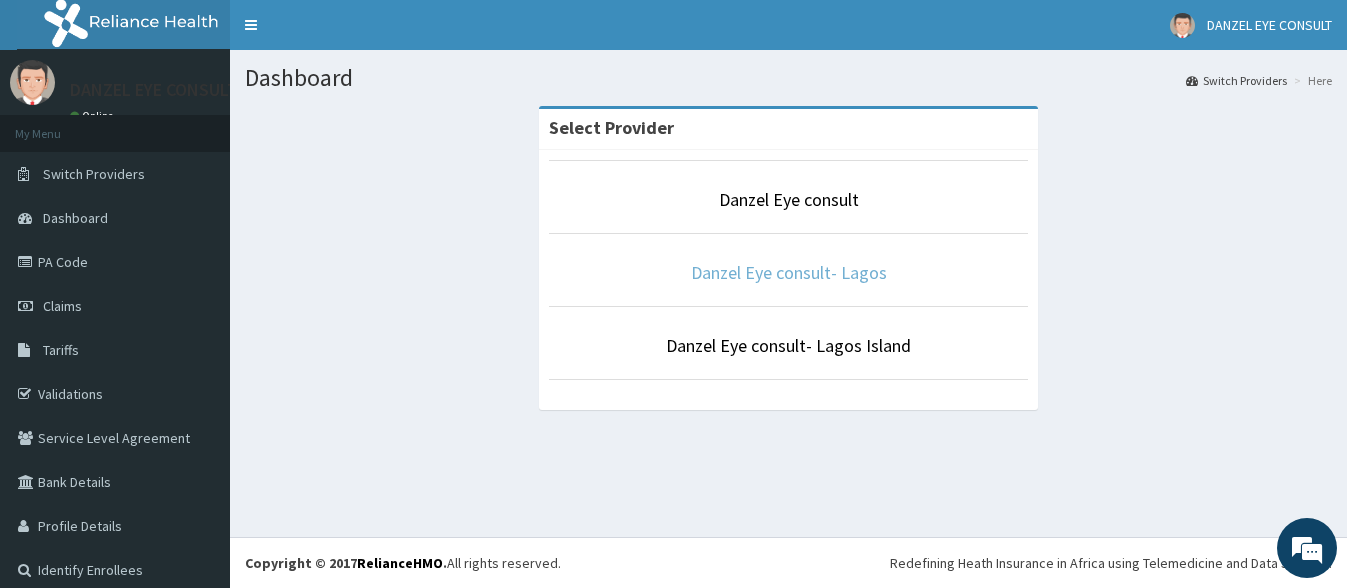 click on "Danzel Eye consult- Lagos" at bounding box center (789, 272) 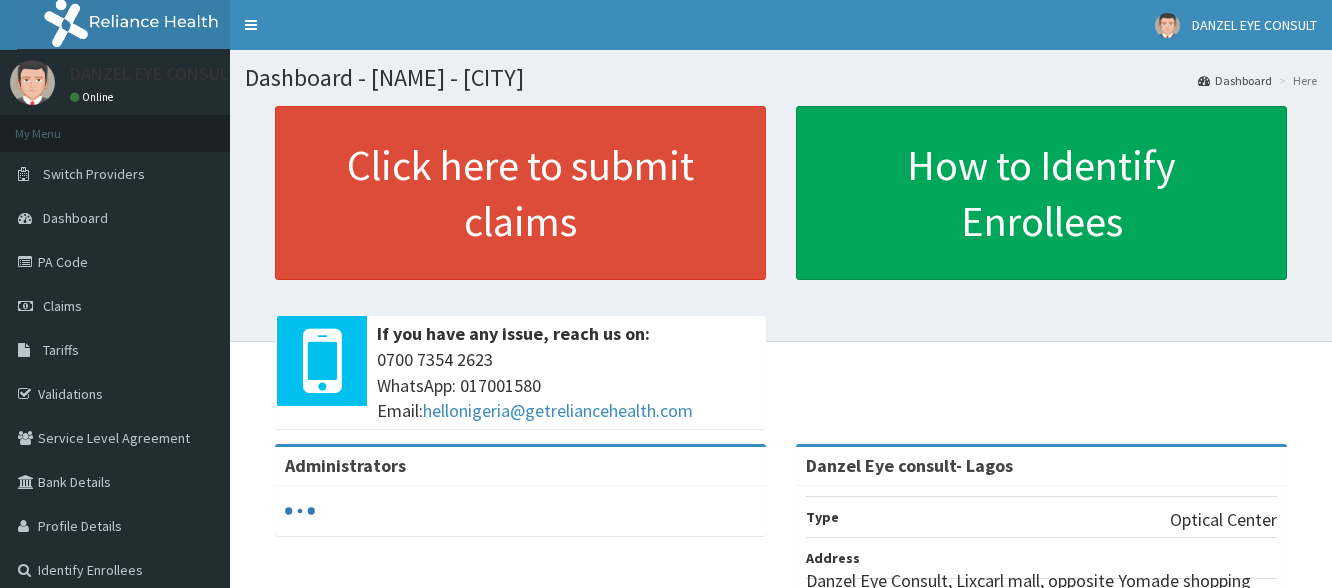 scroll, scrollTop: 0, scrollLeft: 0, axis: both 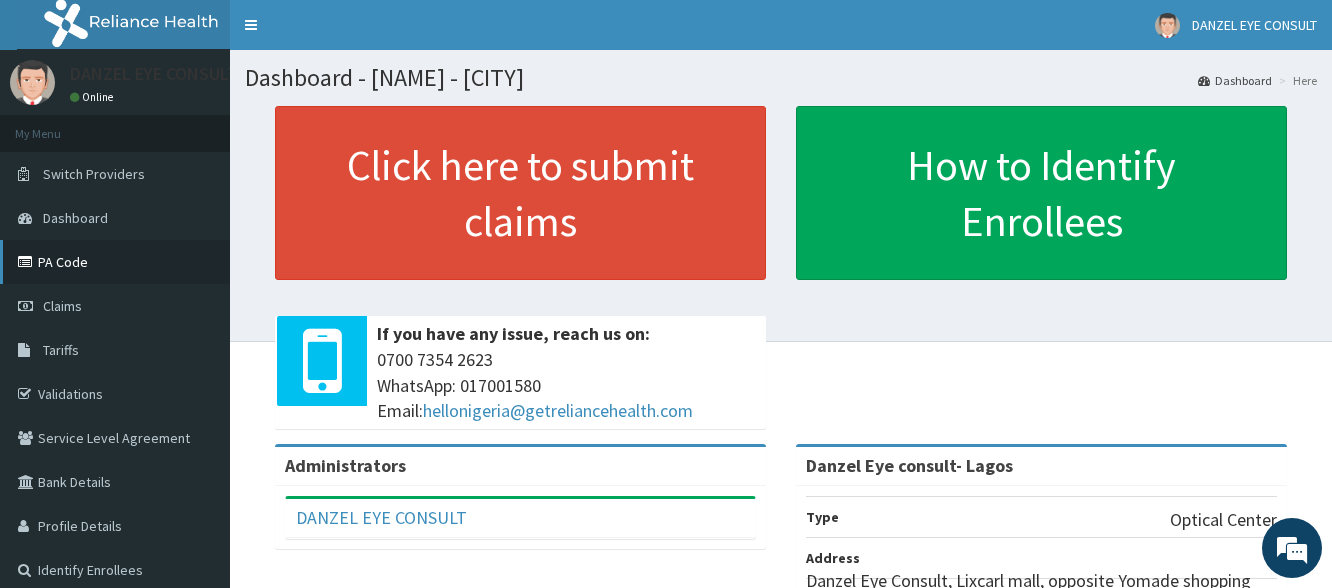 click on "PA Code" at bounding box center [115, 262] 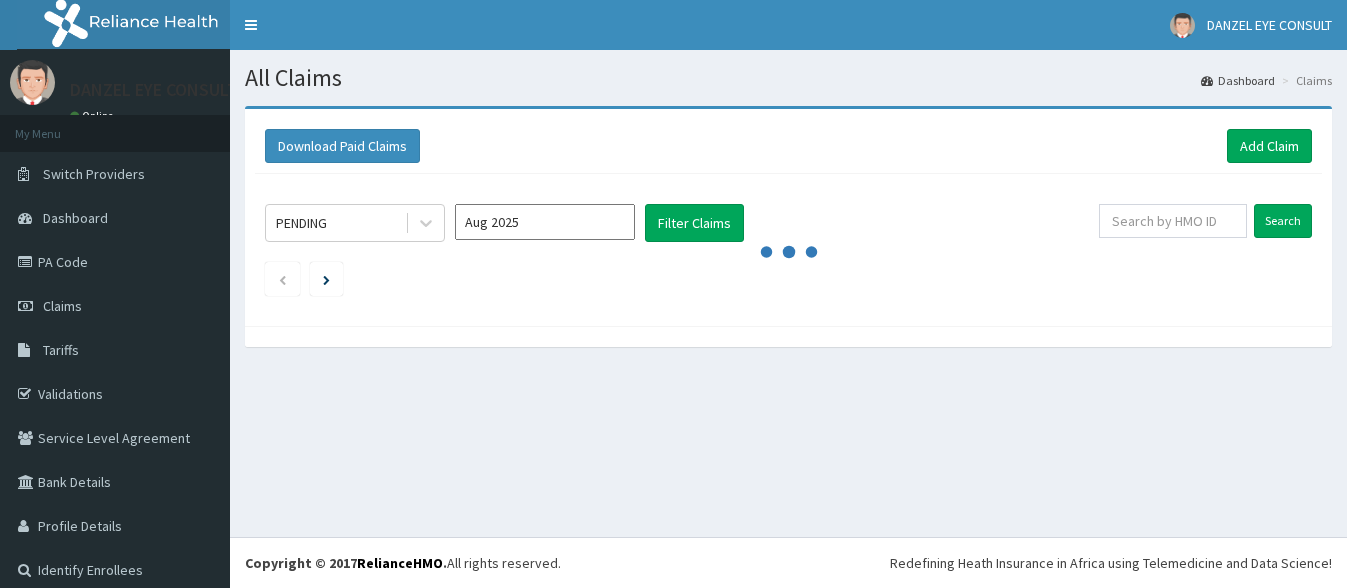 scroll, scrollTop: 0, scrollLeft: 0, axis: both 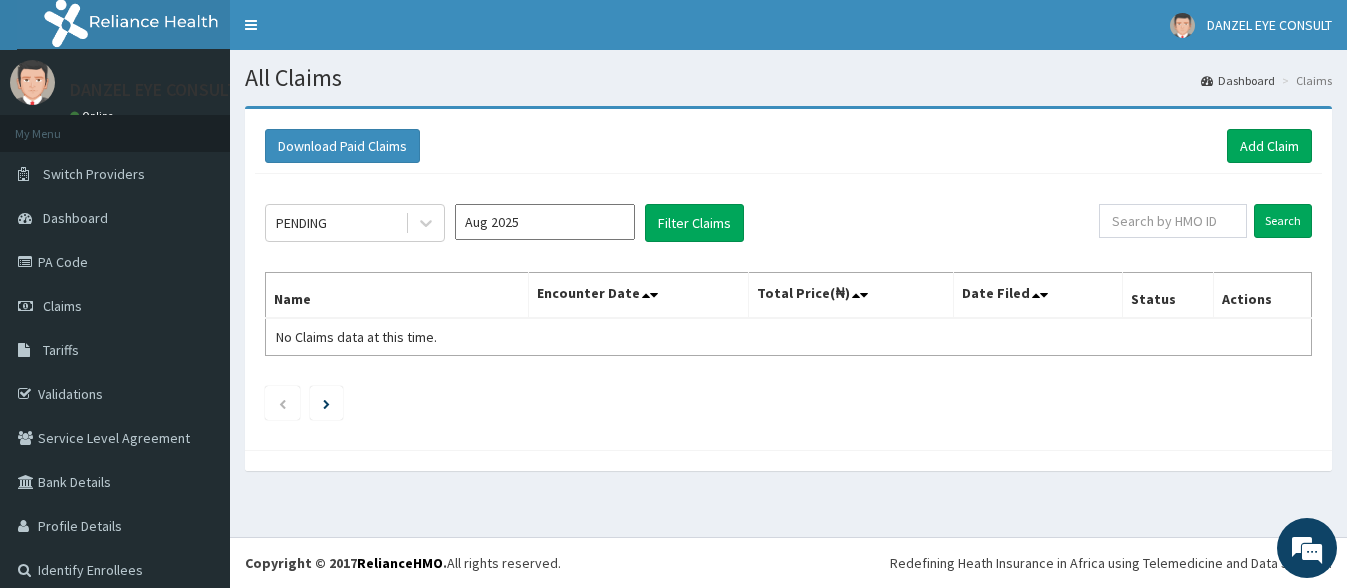 click on "Aug 2025" at bounding box center [545, 222] 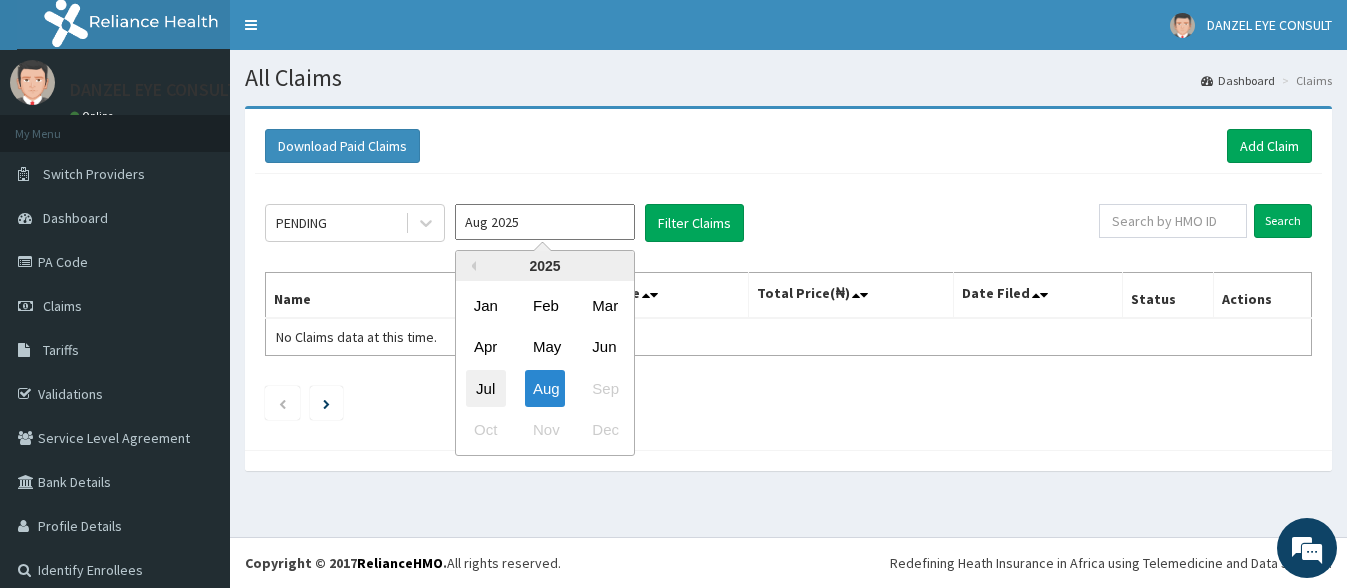 click on "Jul" at bounding box center (486, 388) 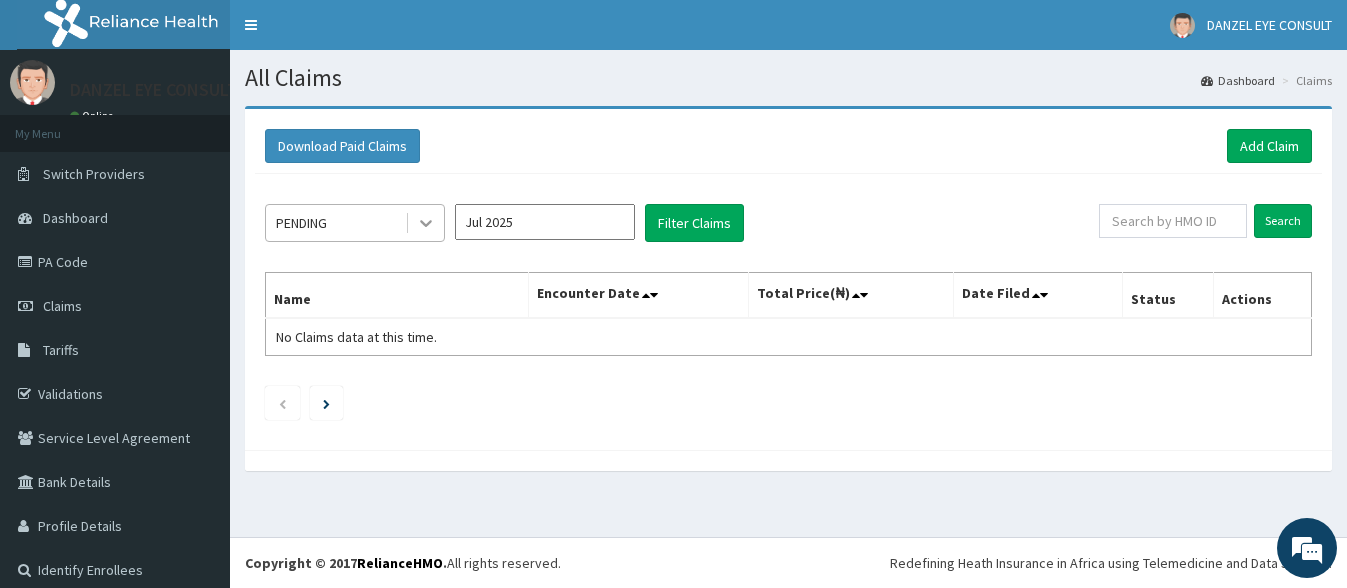 click 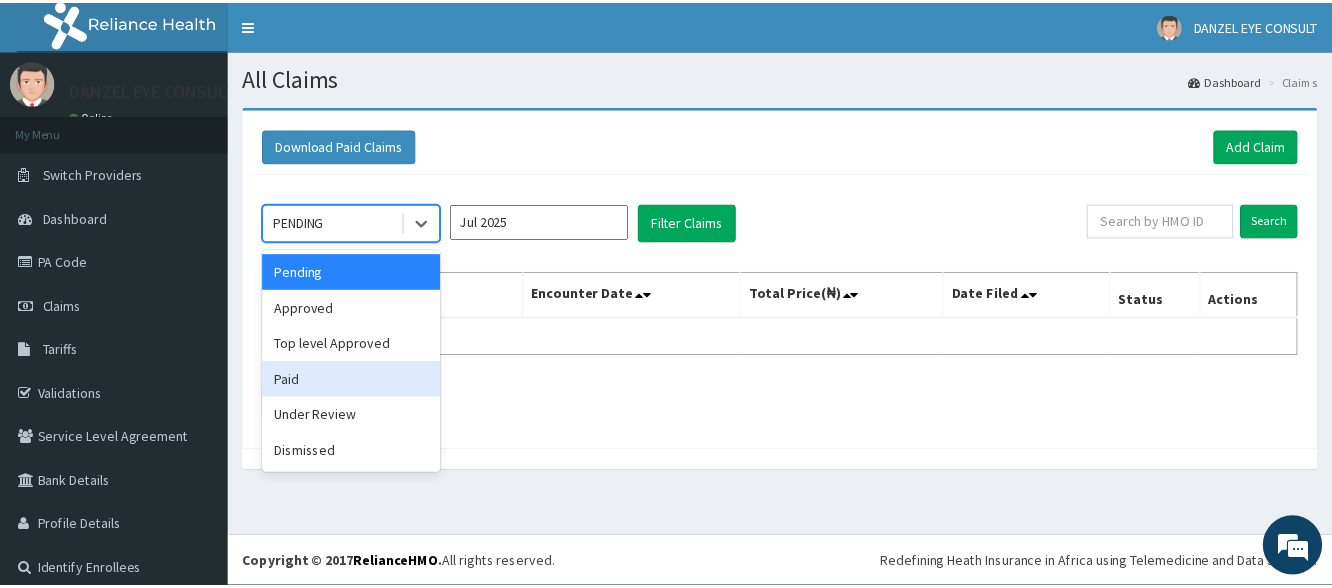 scroll, scrollTop: 0, scrollLeft: 0, axis: both 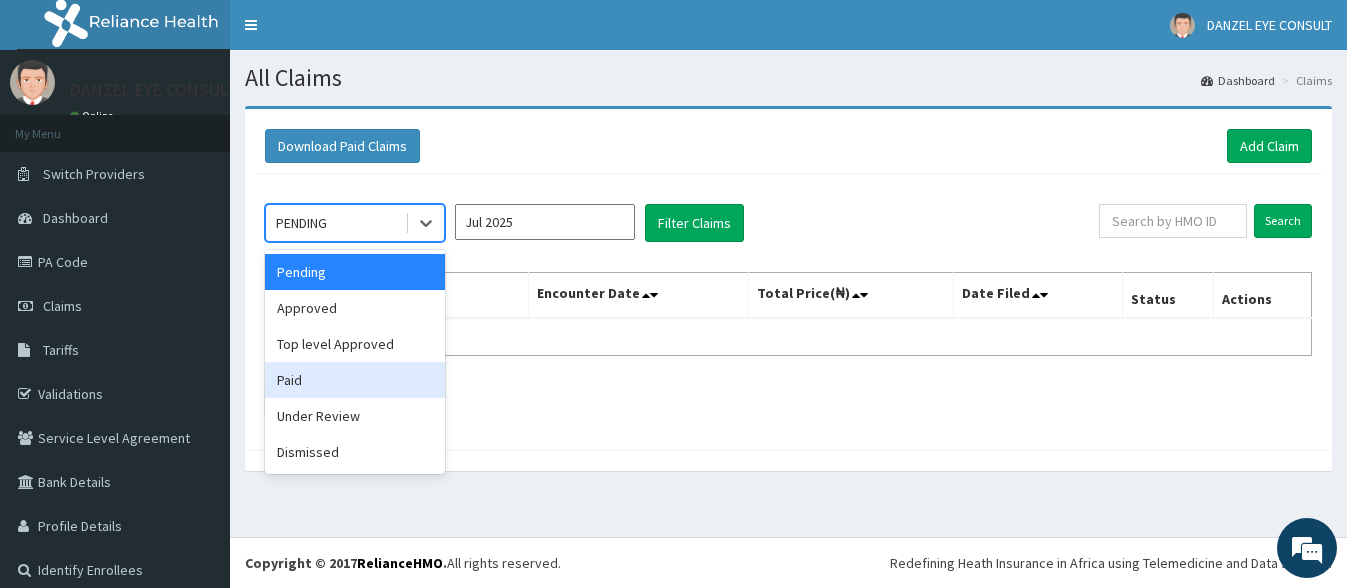 click on "Paid" at bounding box center (355, 380) 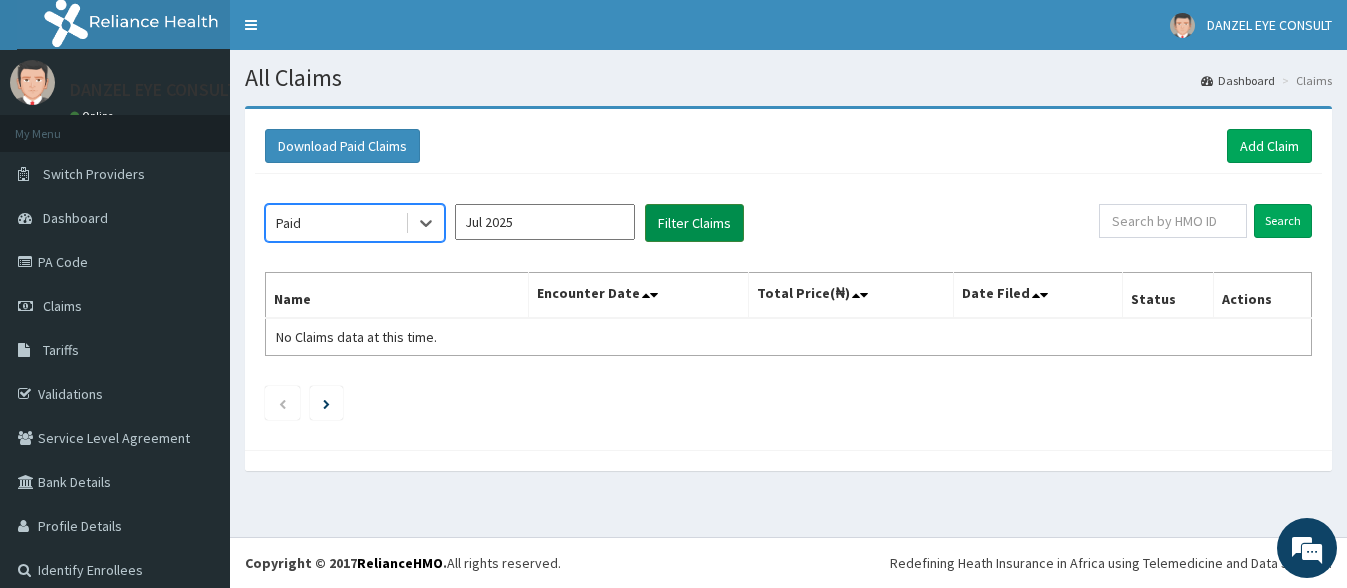 click on "Filter Claims" at bounding box center [694, 223] 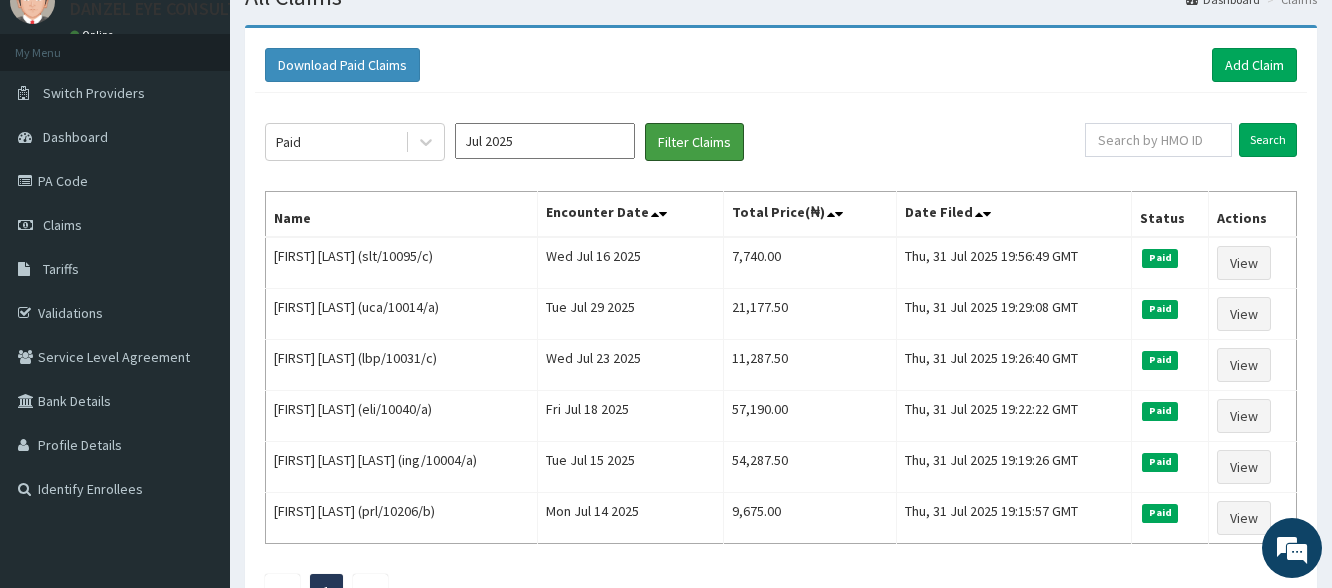 scroll, scrollTop: 120, scrollLeft: 0, axis: vertical 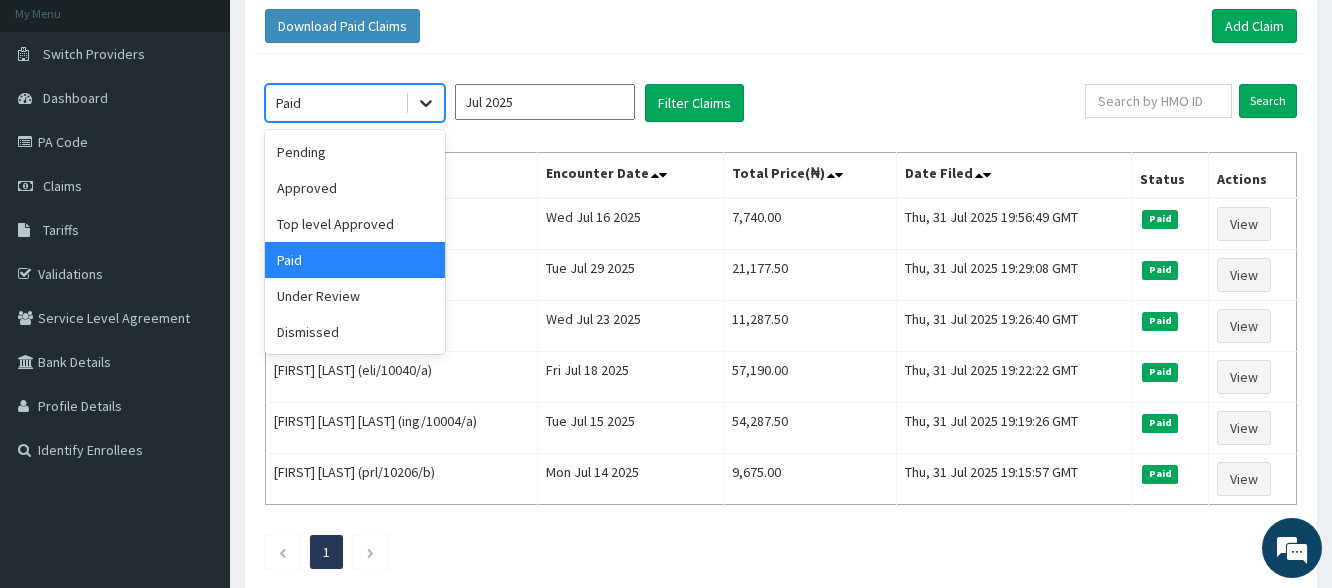 click 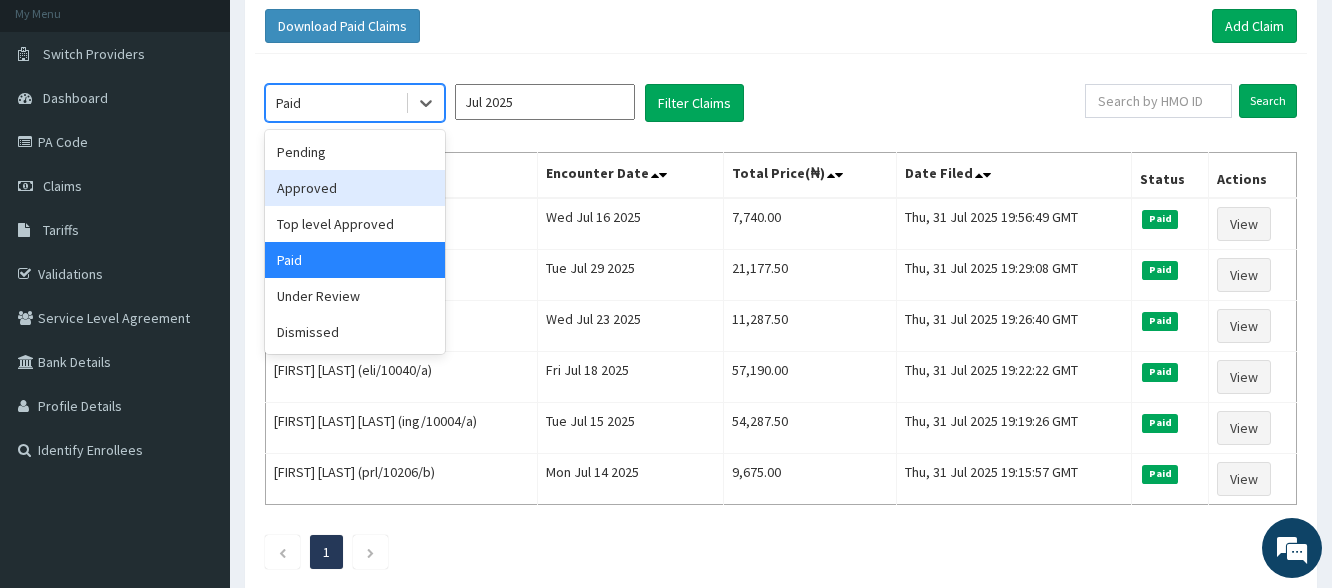 click on "Approved" at bounding box center (355, 188) 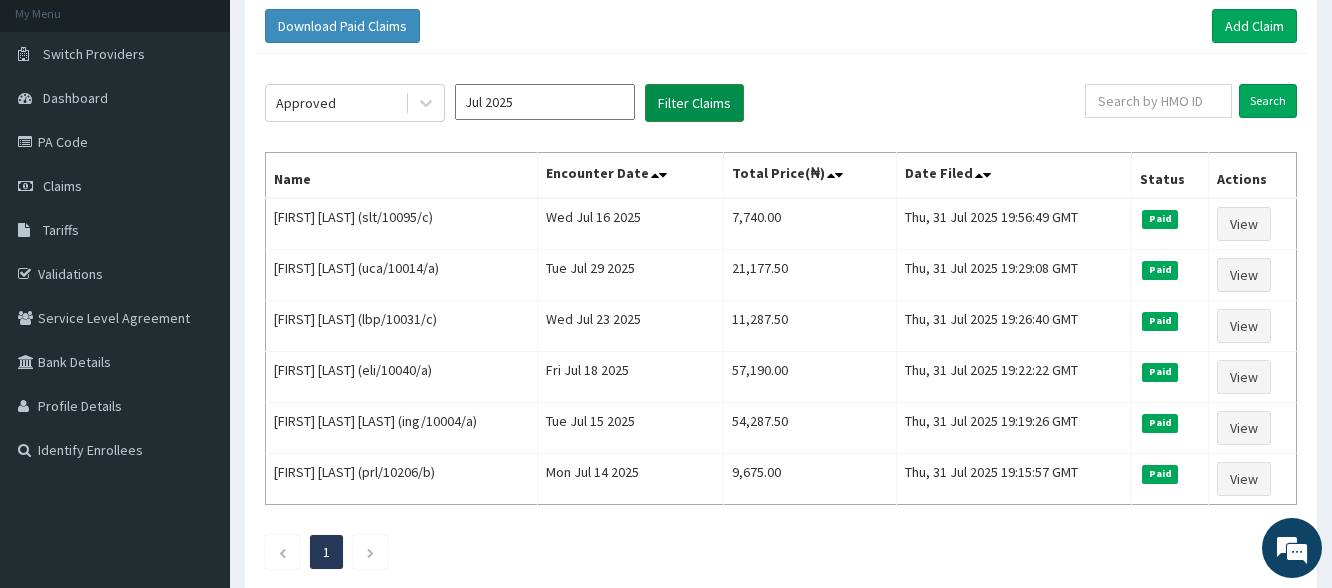 click on "Filter Claims" at bounding box center [694, 103] 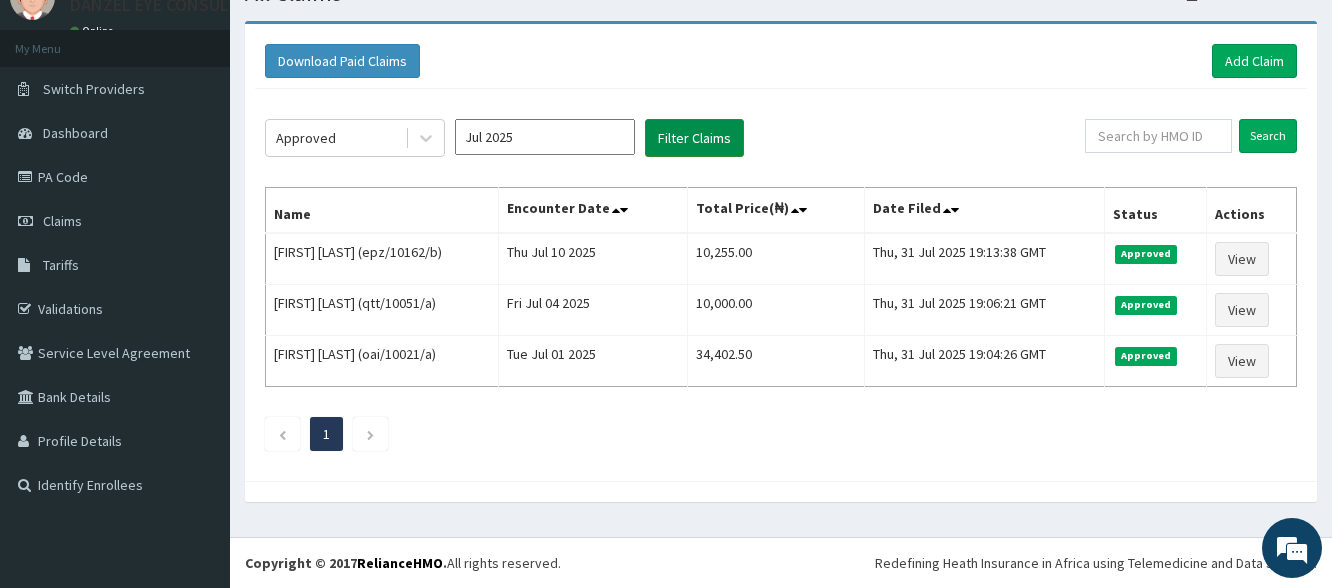 scroll, scrollTop: 85, scrollLeft: 0, axis: vertical 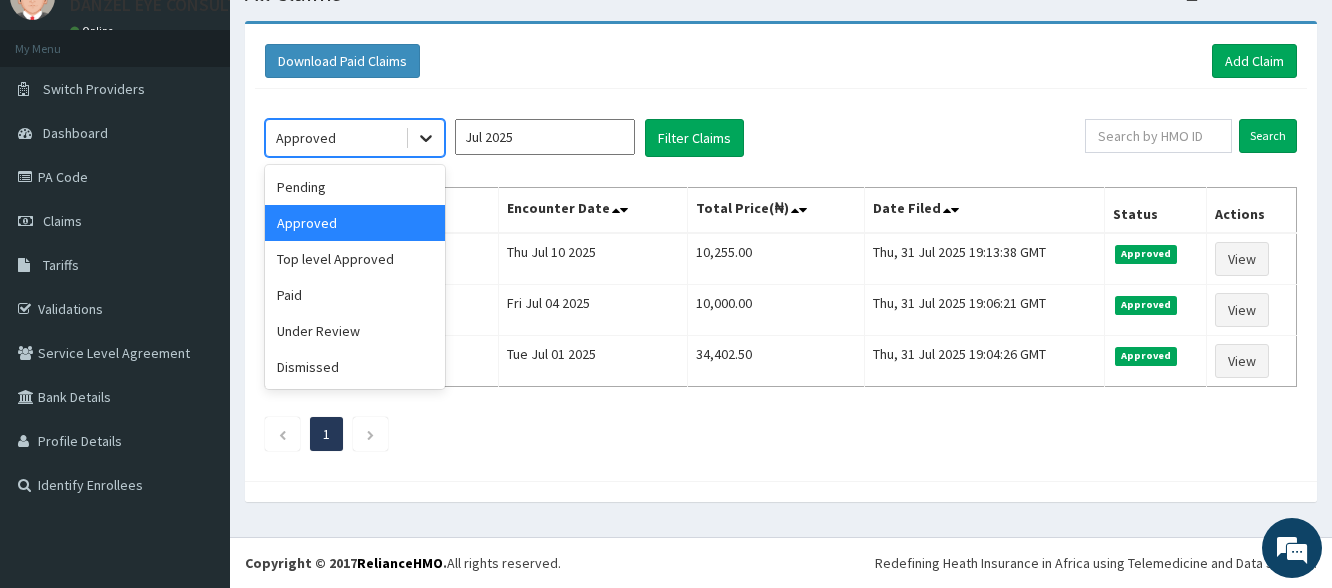 click 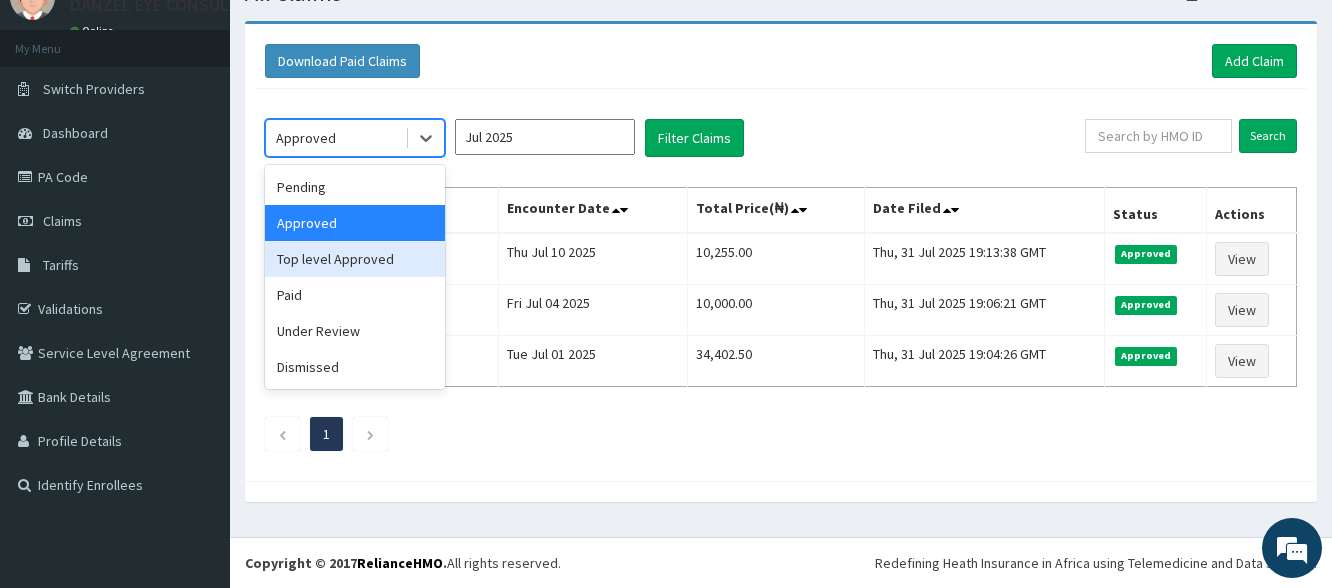 click on "Top level Approved" at bounding box center (355, 259) 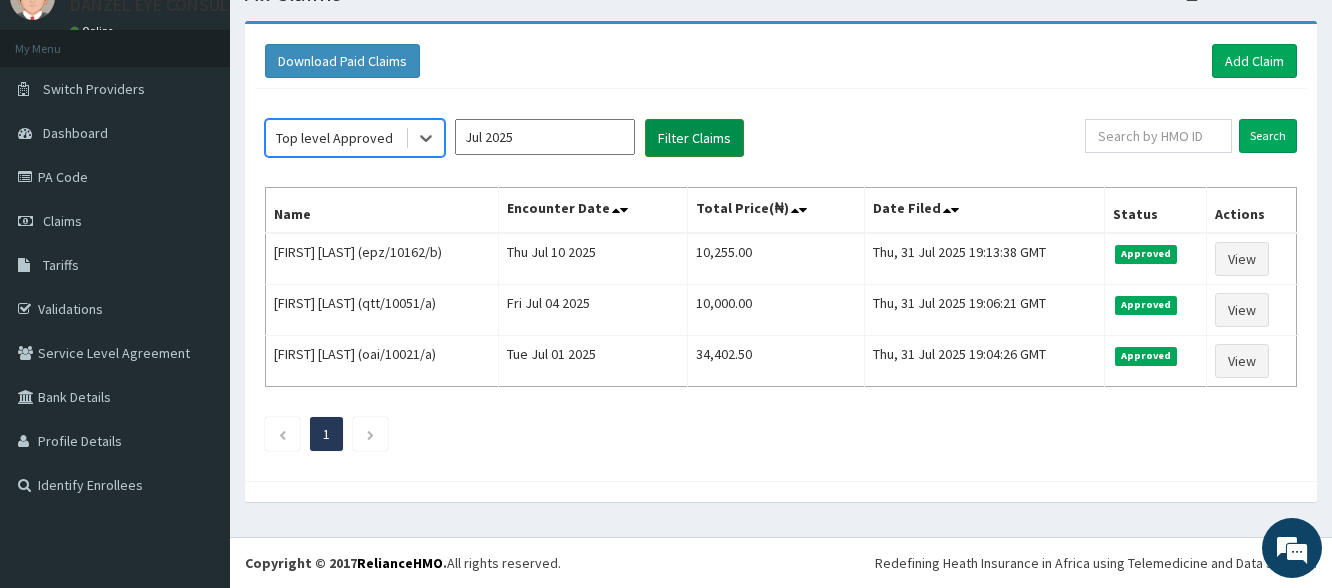 click on "Filter Claims" at bounding box center (694, 138) 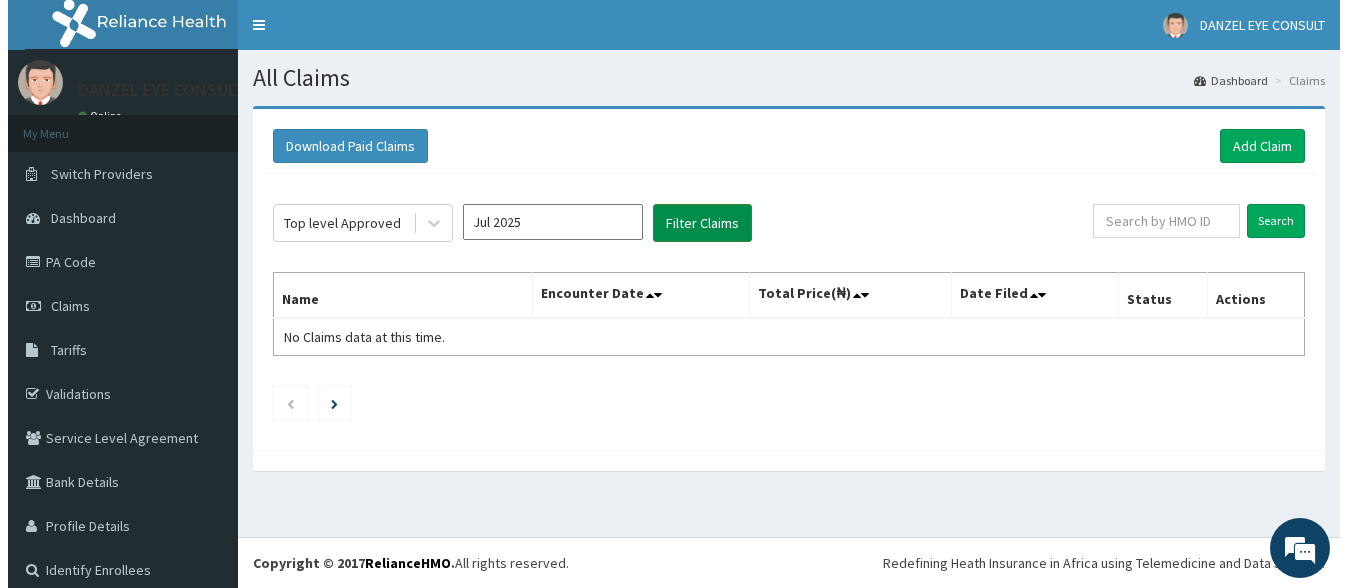 scroll, scrollTop: 0, scrollLeft: 0, axis: both 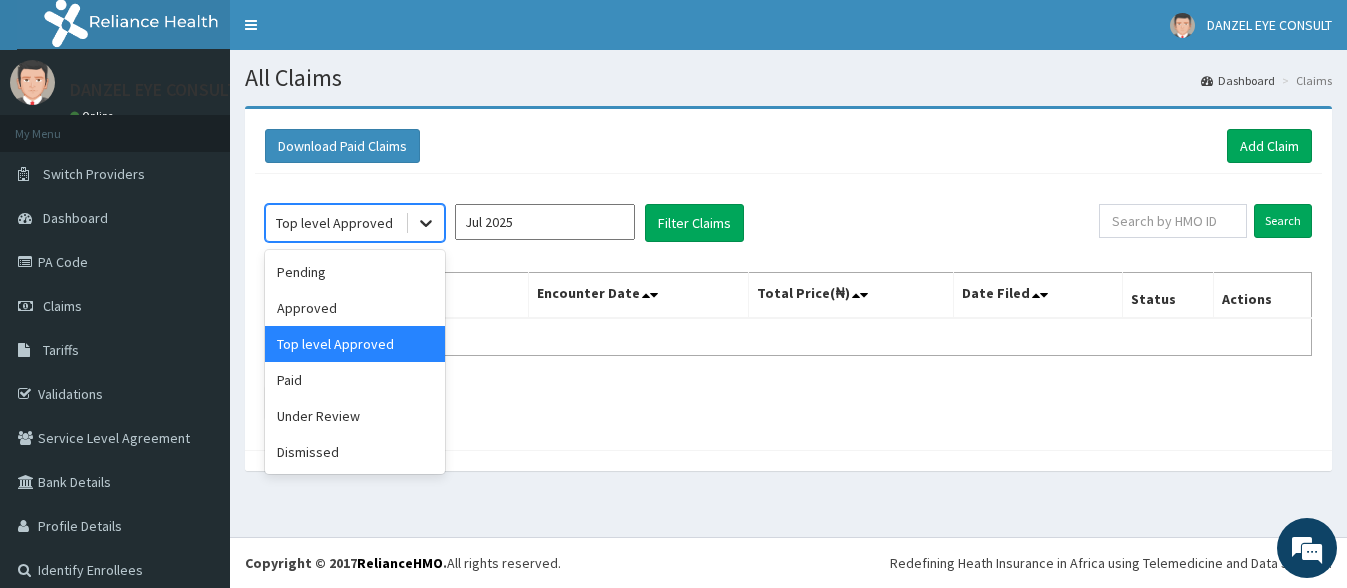 click 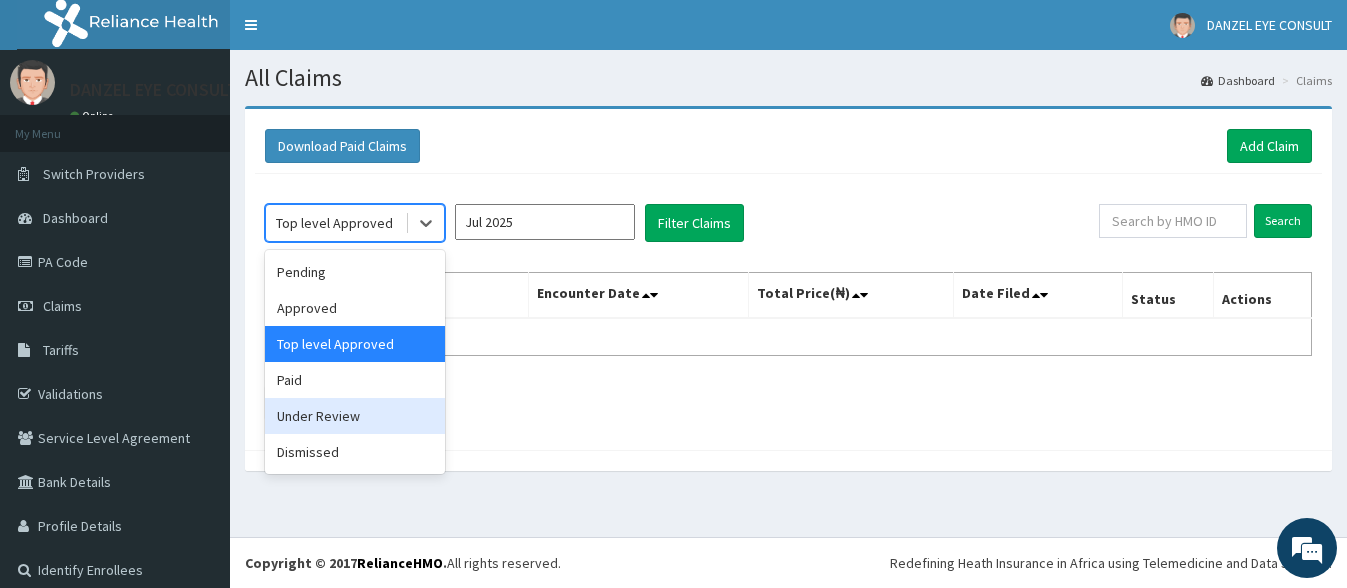 click on "Under Review" at bounding box center (355, 416) 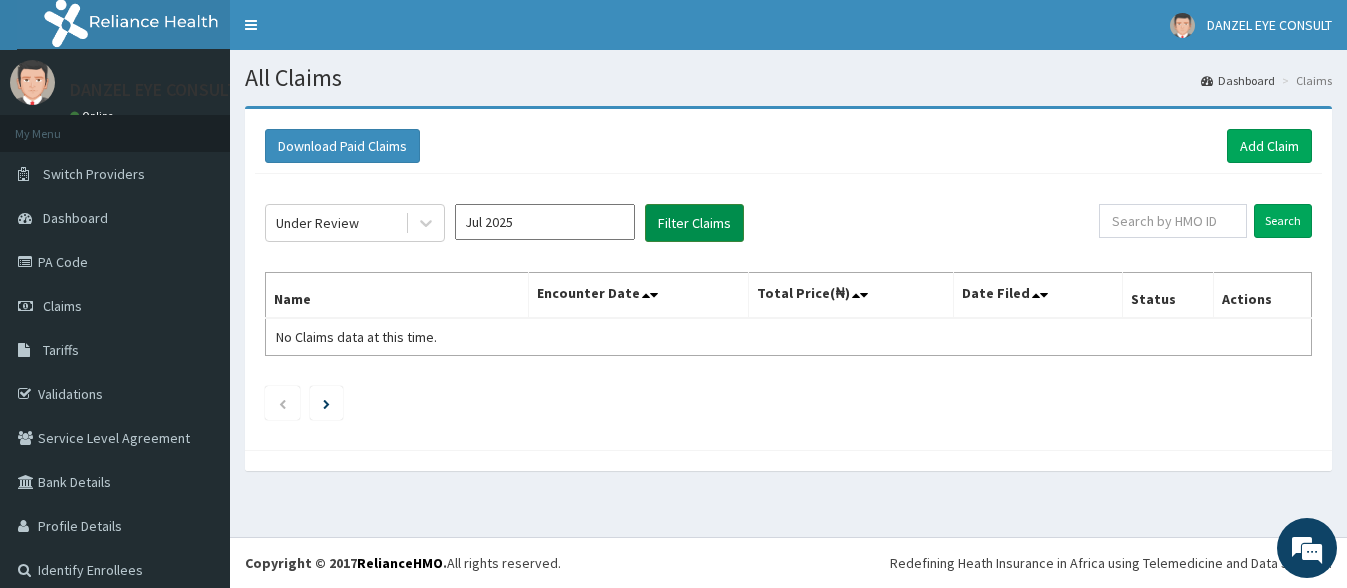 click on "Filter Claims" at bounding box center [694, 223] 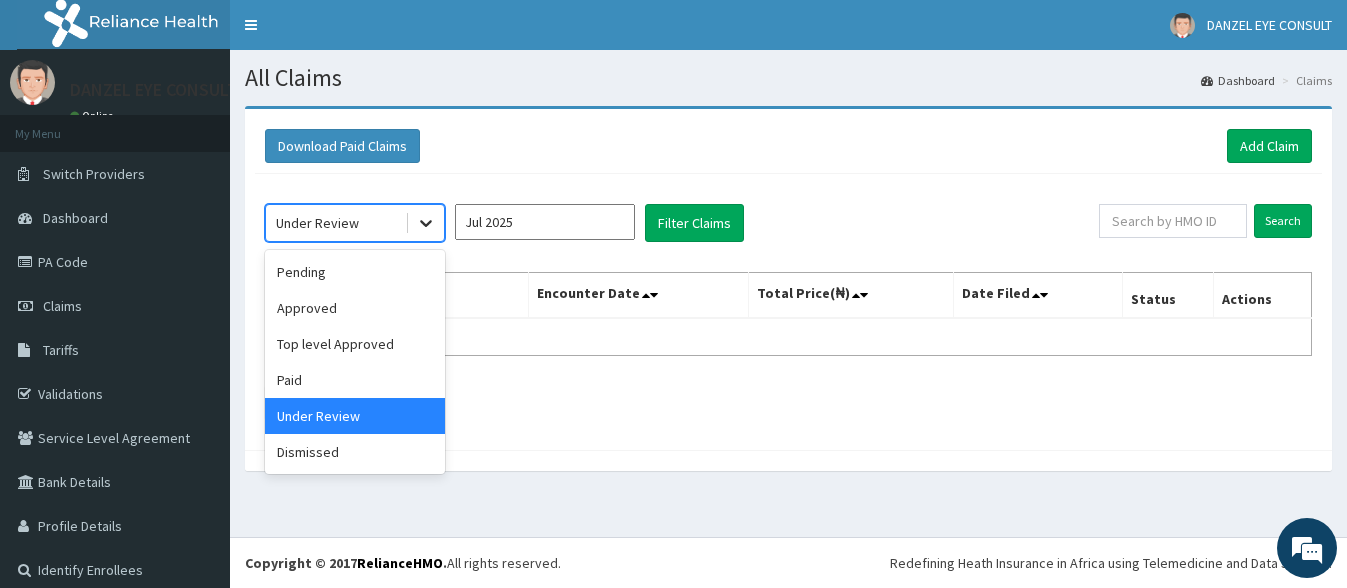 click 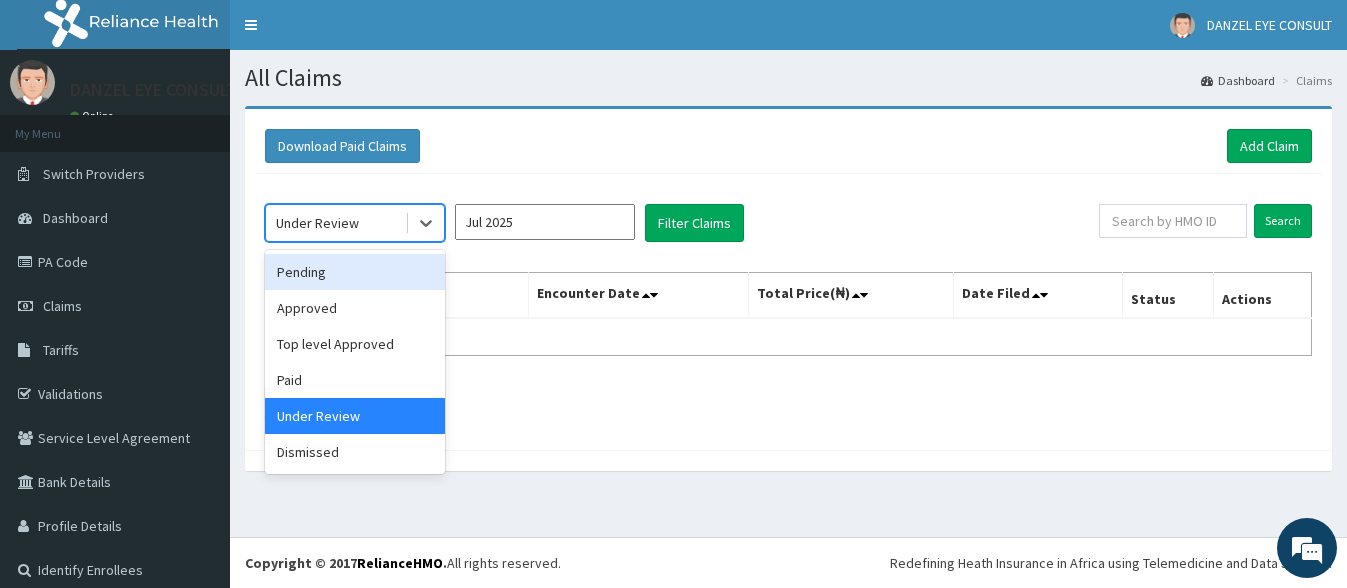 click on "Pending" at bounding box center [355, 272] 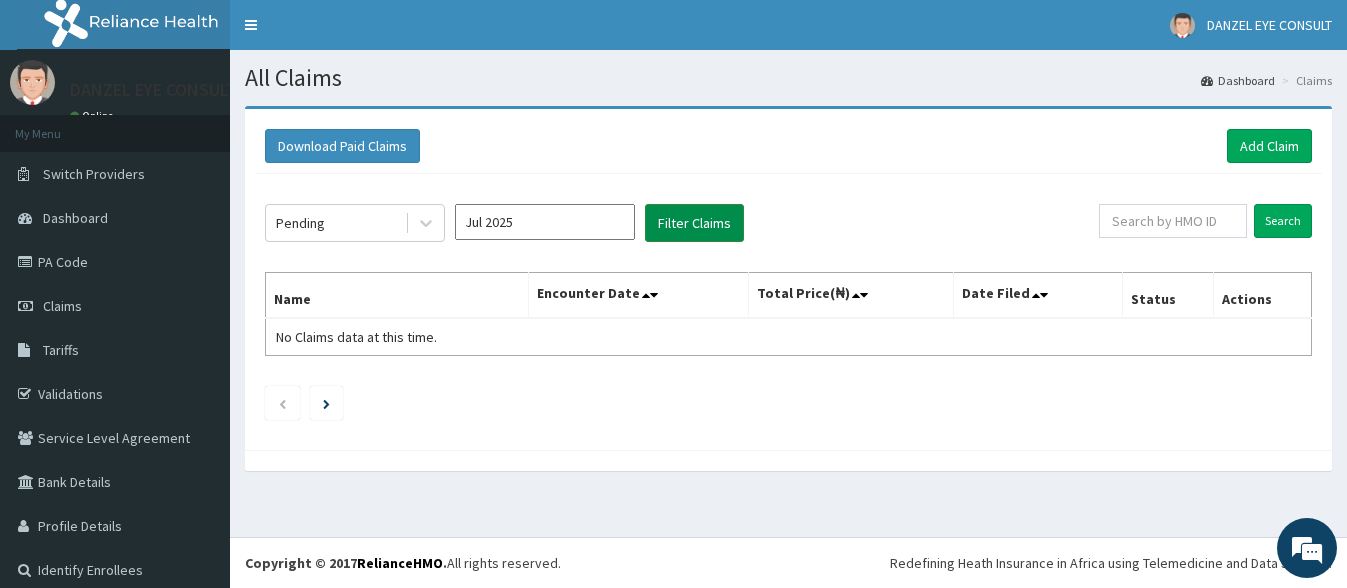 click on "Filter Claims" at bounding box center [694, 223] 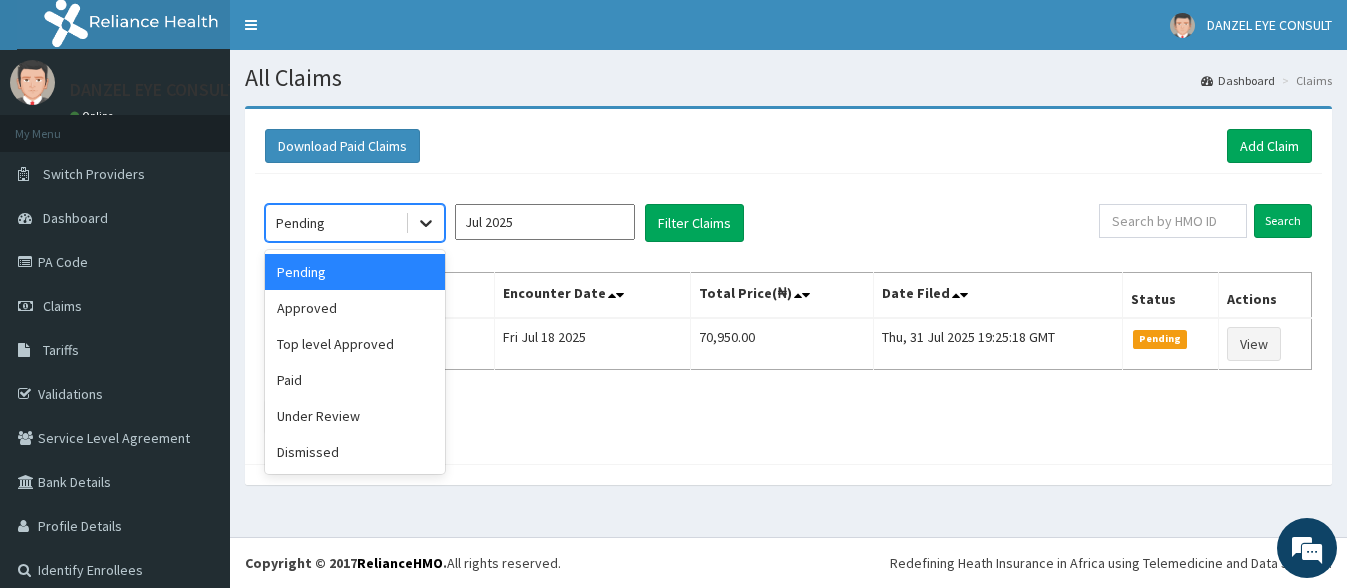 click 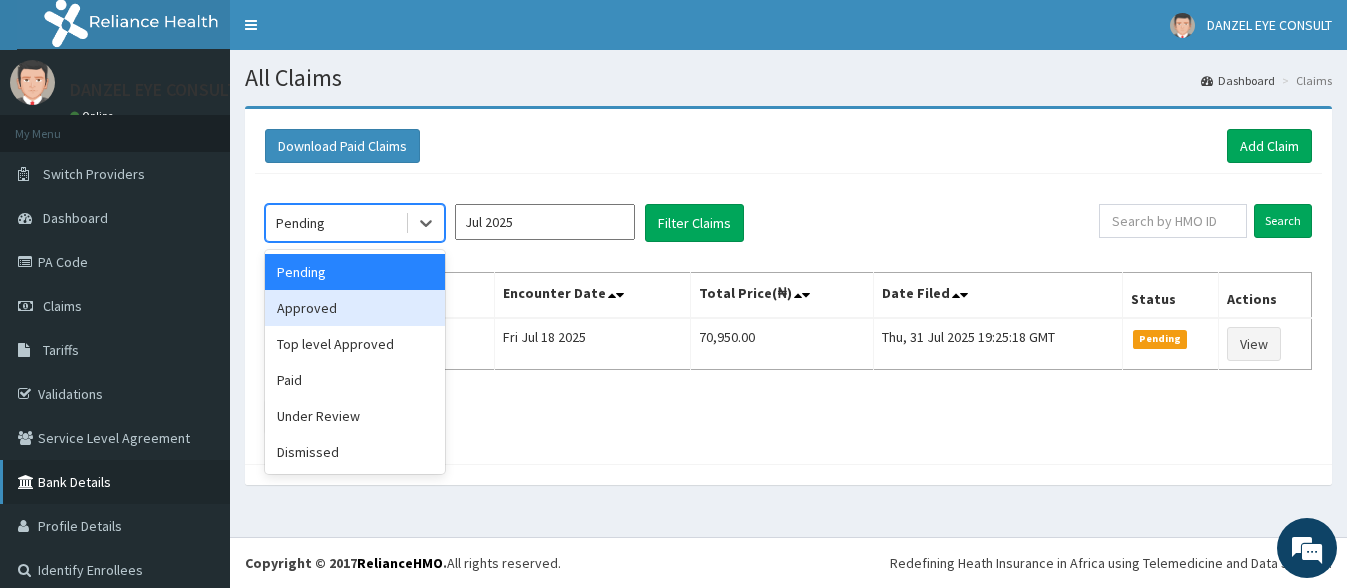 click on "Bank Details" at bounding box center [115, 482] 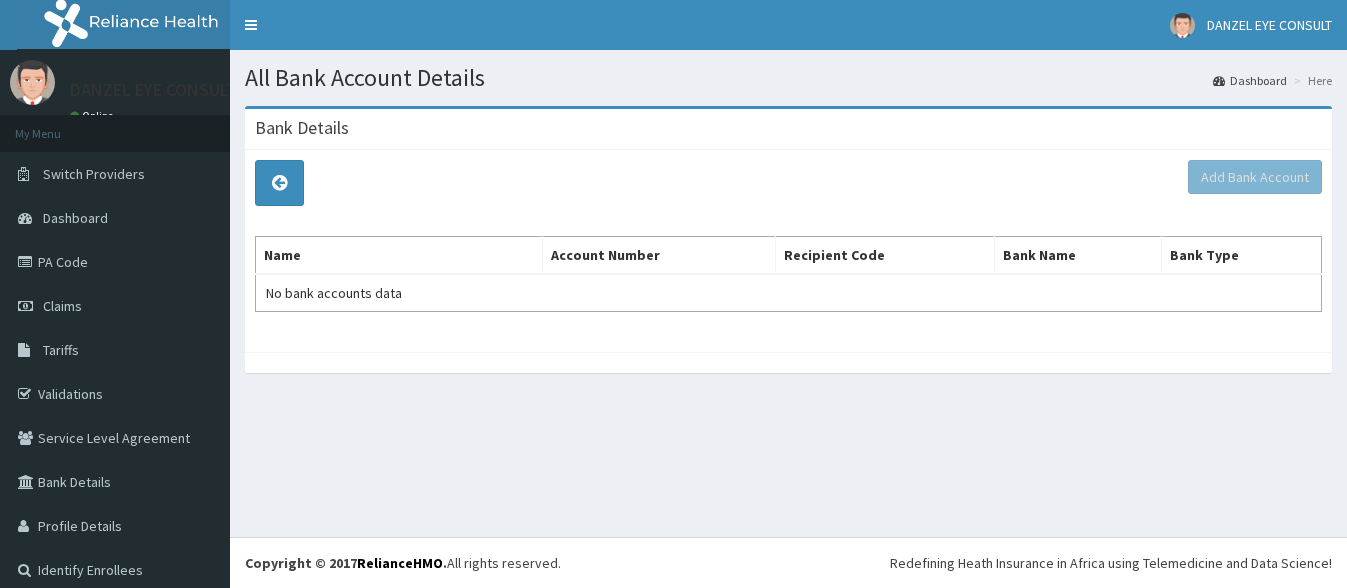scroll, scrollTop: 0, scrollLeft: 0, axis: both 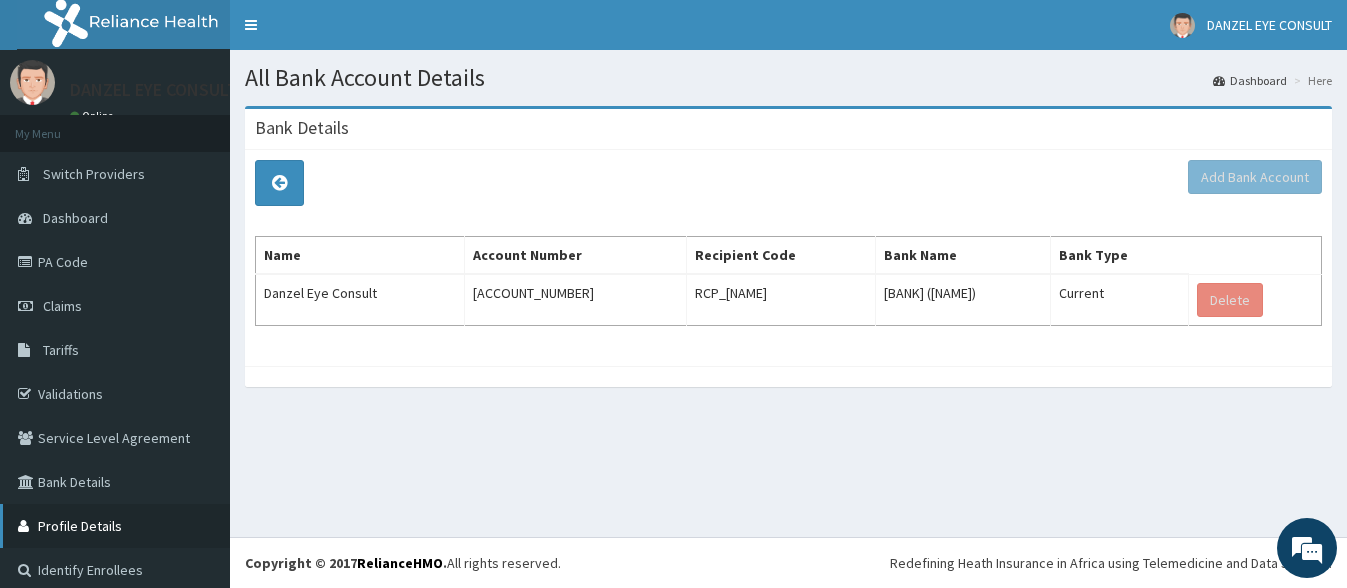 click on "Profile Details" at bounding box center (115, 526) 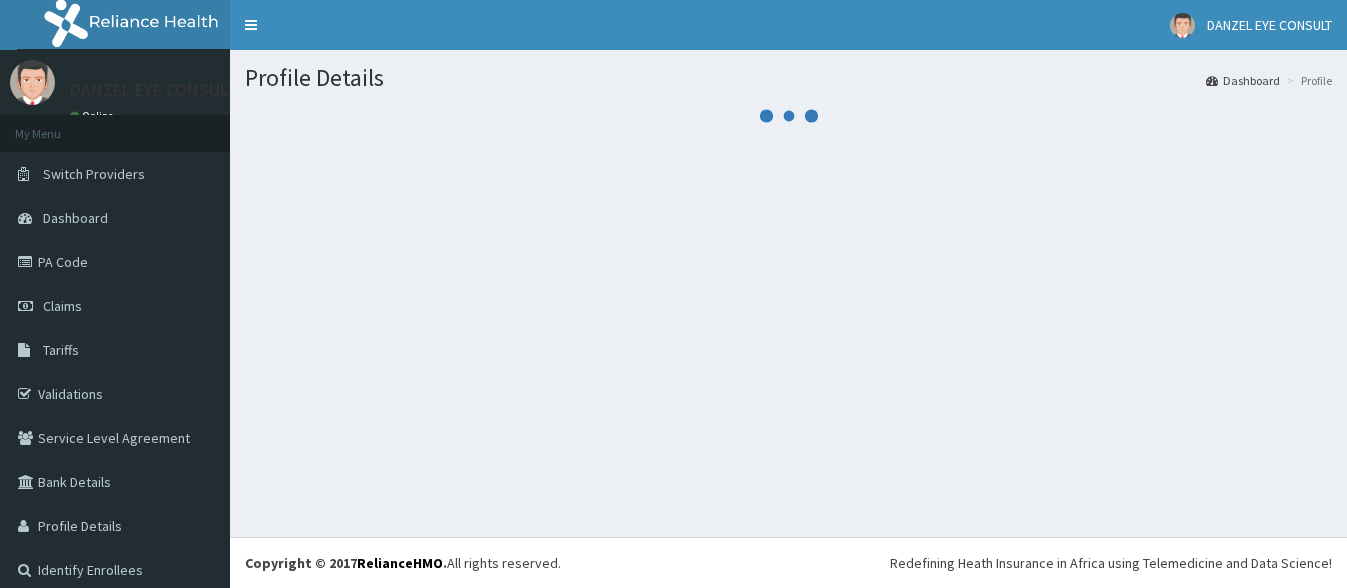 scroll, scrollTop: 0, scrollLeft: 0, axis: both 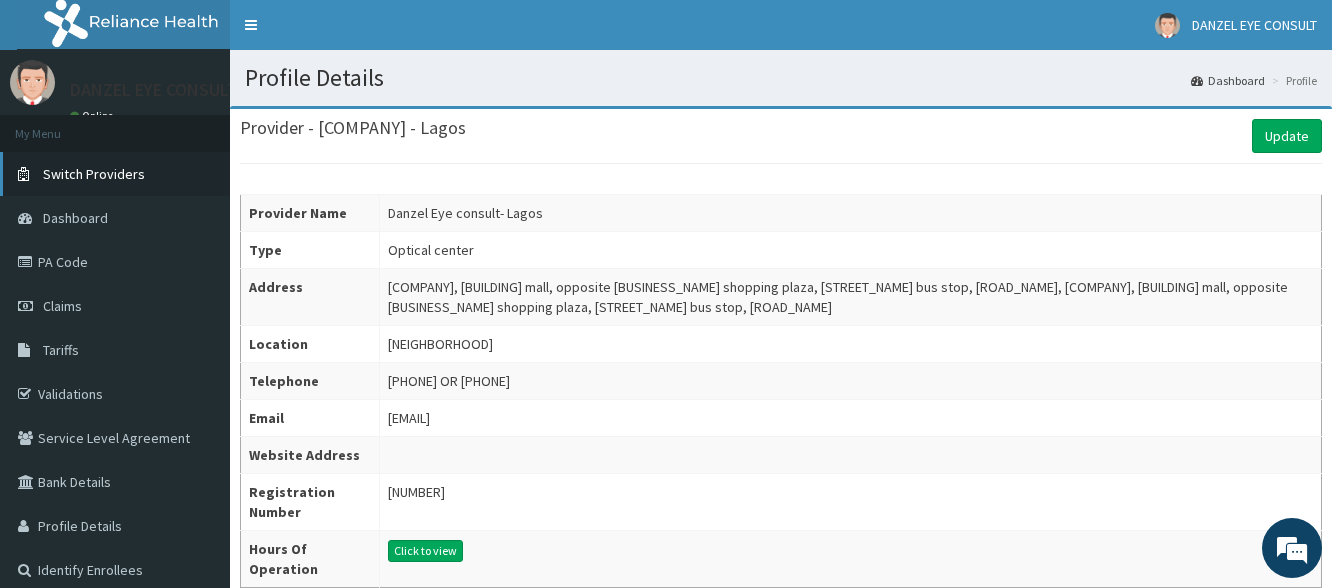 click on "Switch Providers" at bounding box center [115, 174] 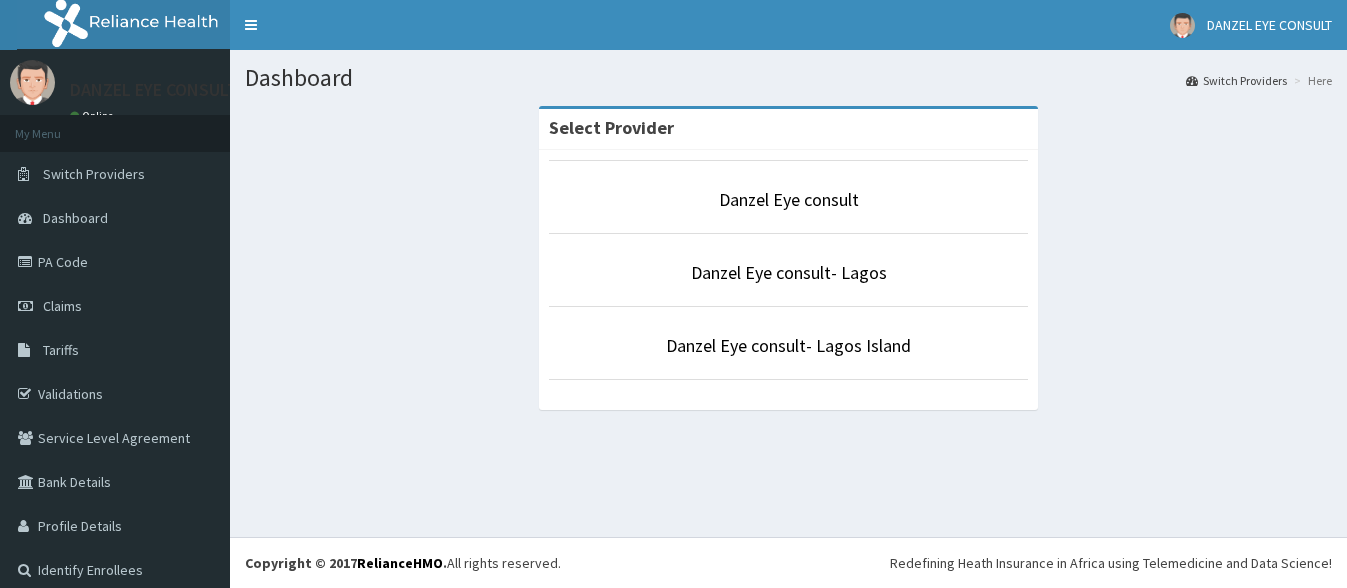 scroll, scrollTop: 0, scrollLeft: 0, axis: both 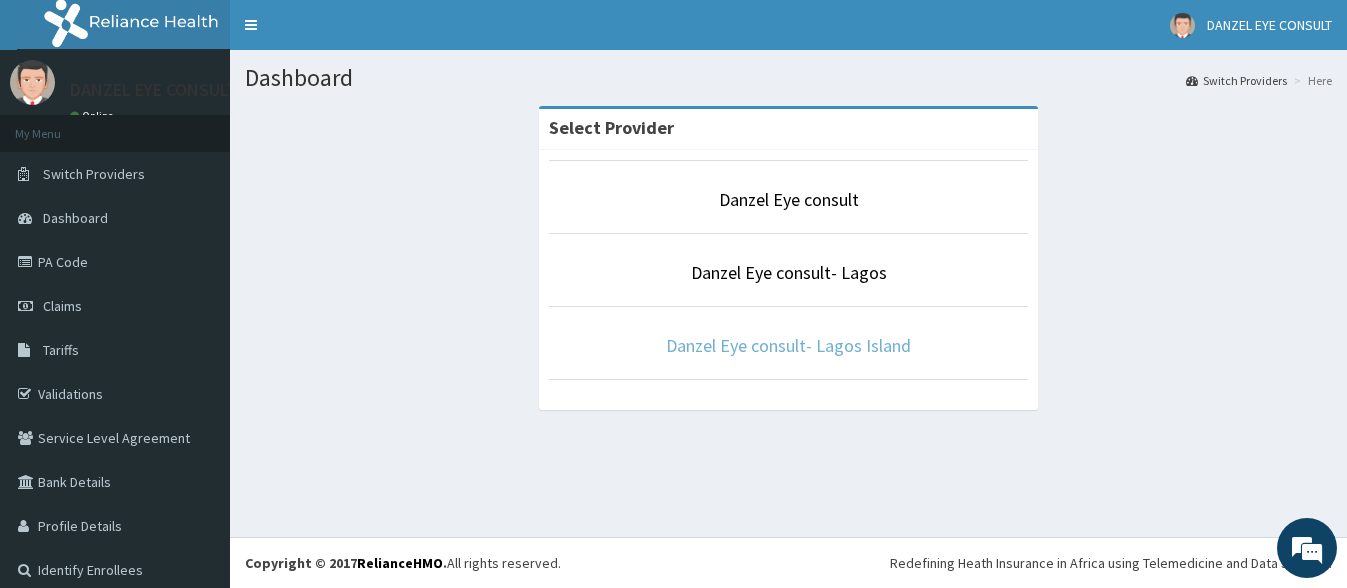 click on "Danzel Eye consult- Lagos Island" at bounding box center [788, 345] 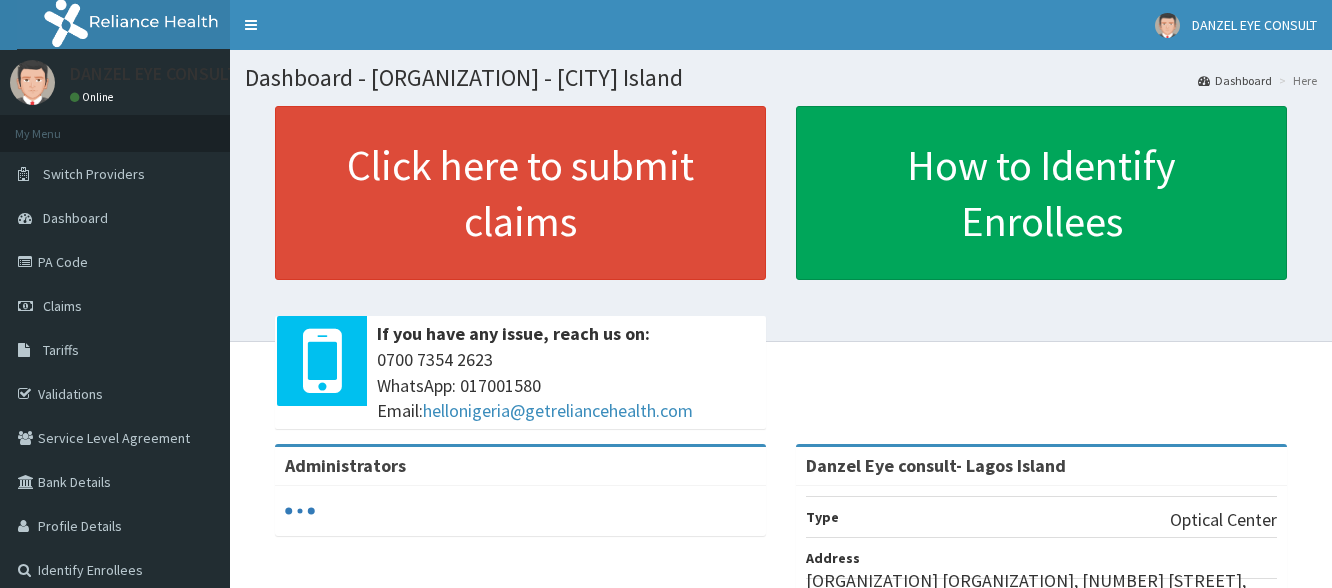 scroll, scrollTop: 0, scrollLeft: 0, axis: both 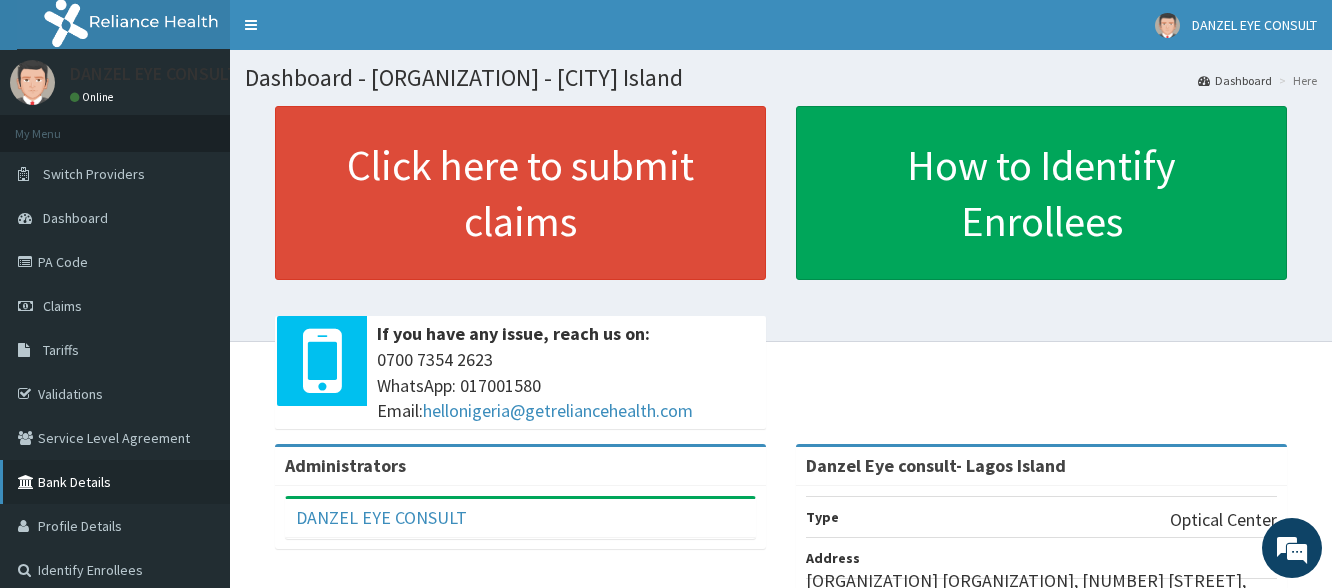 click on "Bank Details" at bounding box center (115, 482) 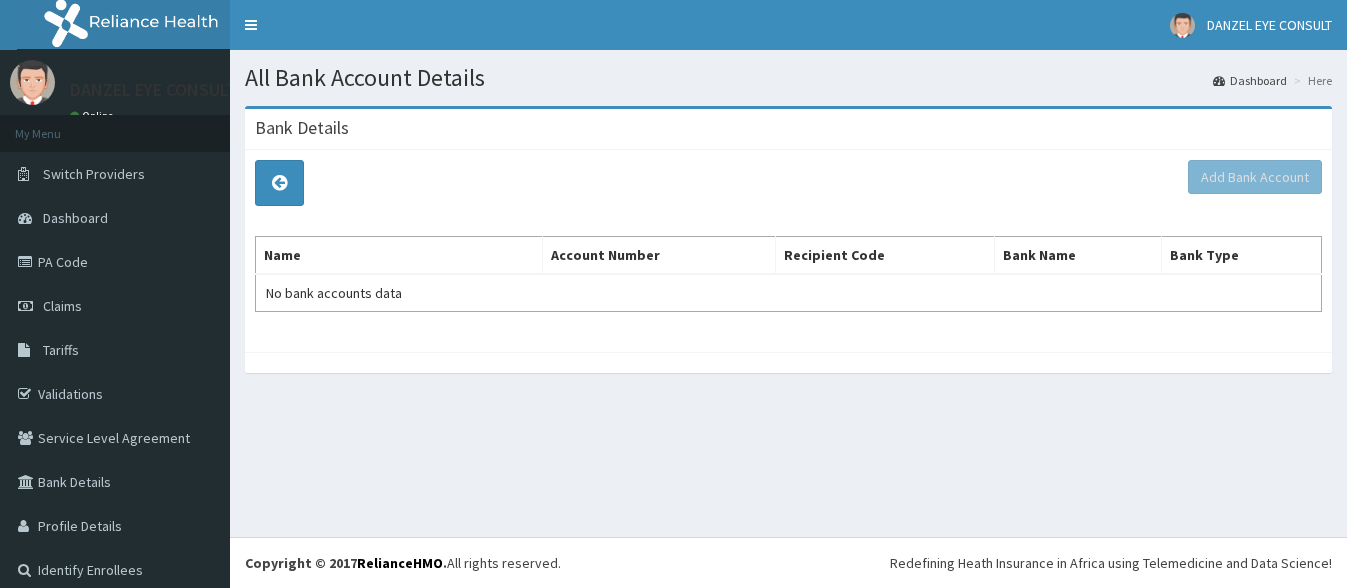 scroll, scrollTop: 0, scrollLeft: 0, axis: both 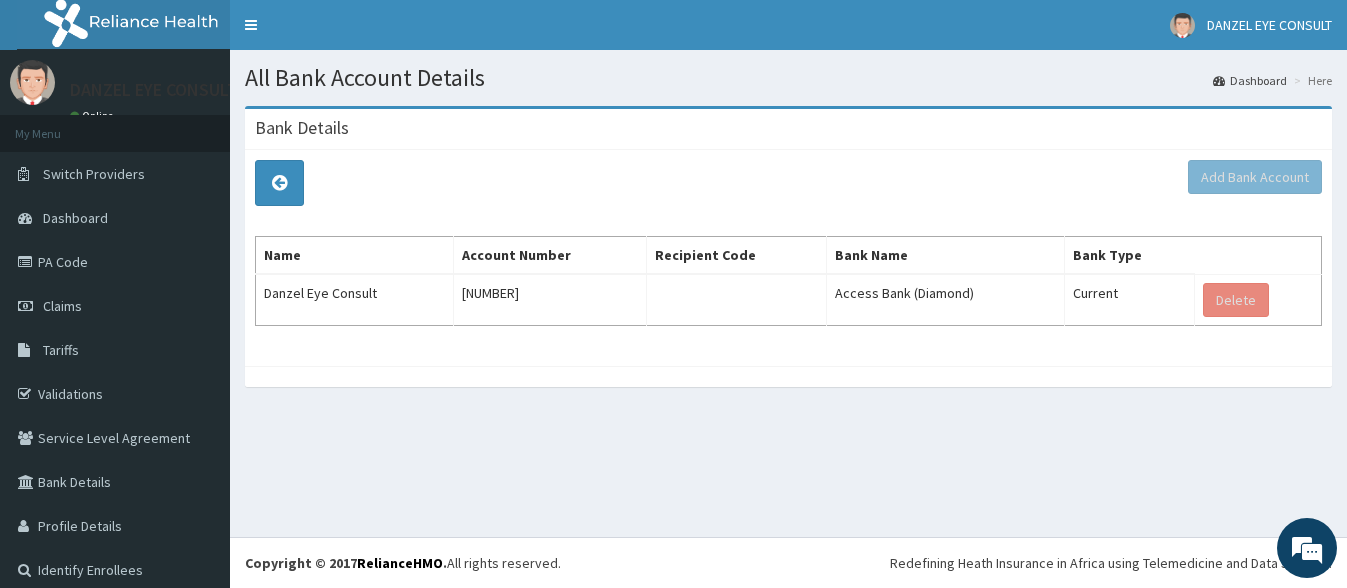click on "Bank Details" at bounding box center (115, 482) 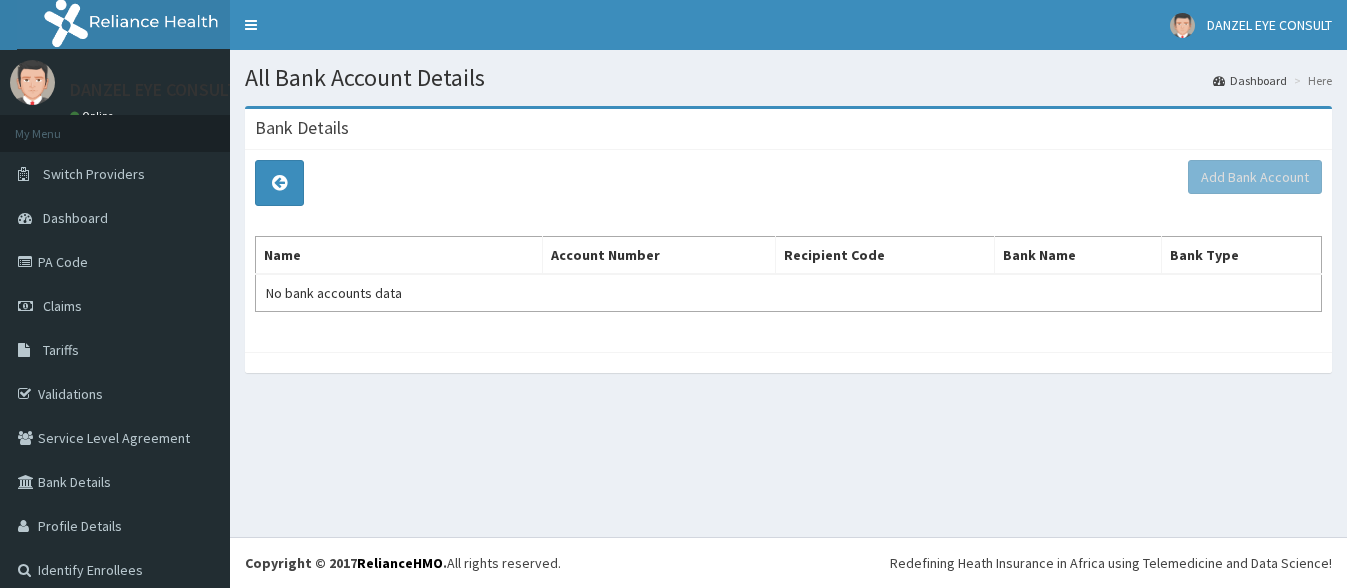 scroll, scrollTop: 0, scrollLeft: 0, axis: both 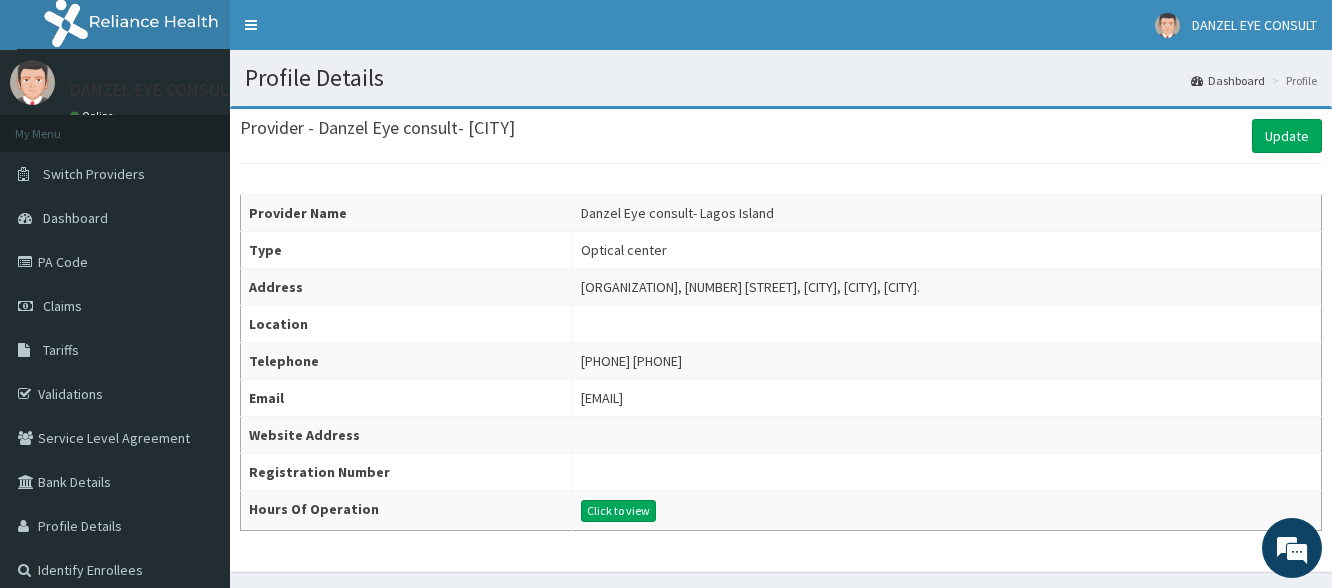 click on "08030775593  08131573780" at bounding box center [631, 361] 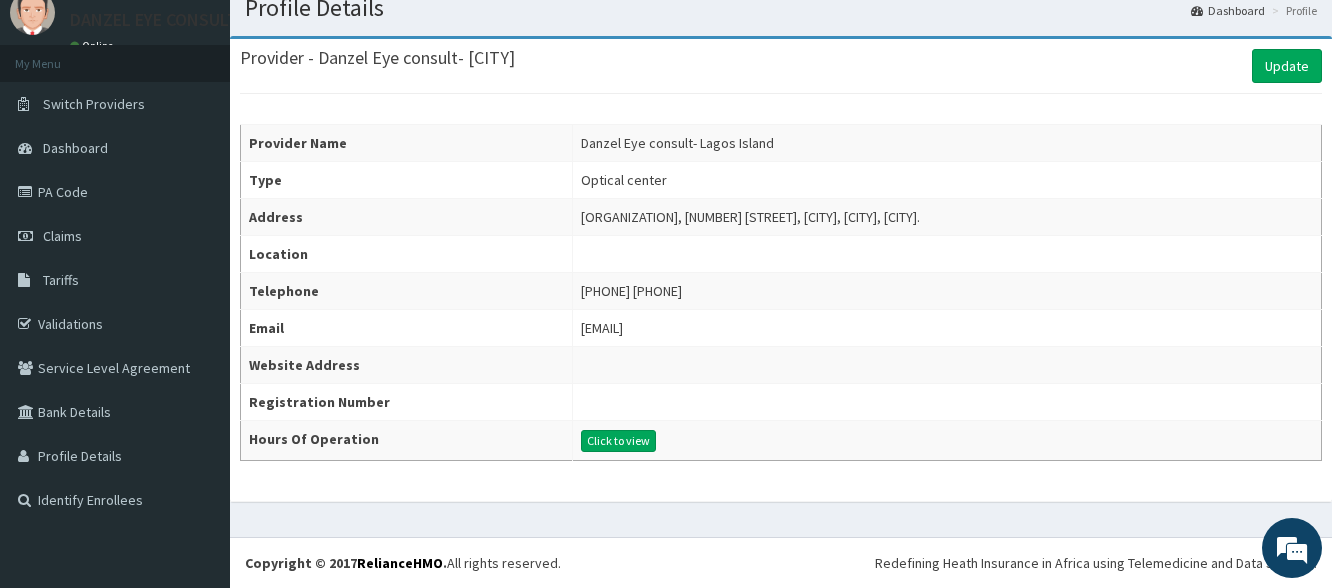 scroll, scrollTop: 110, scrollLeft: 0, axis: vertical 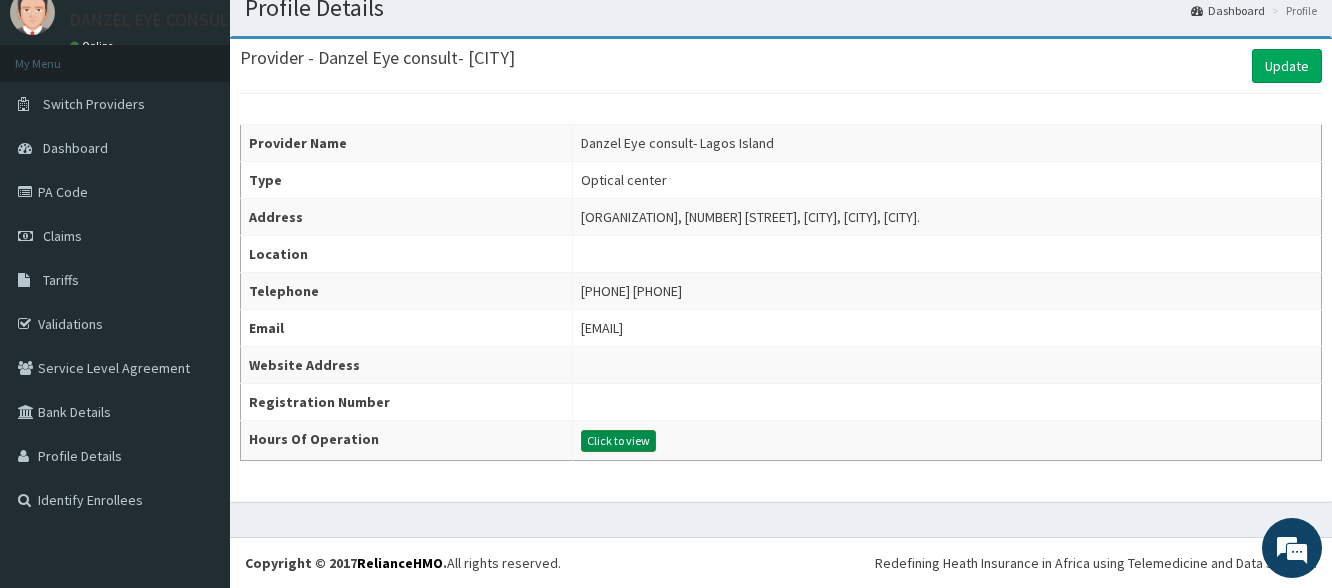 click on "Click to view" at bounding box center (618, 441) 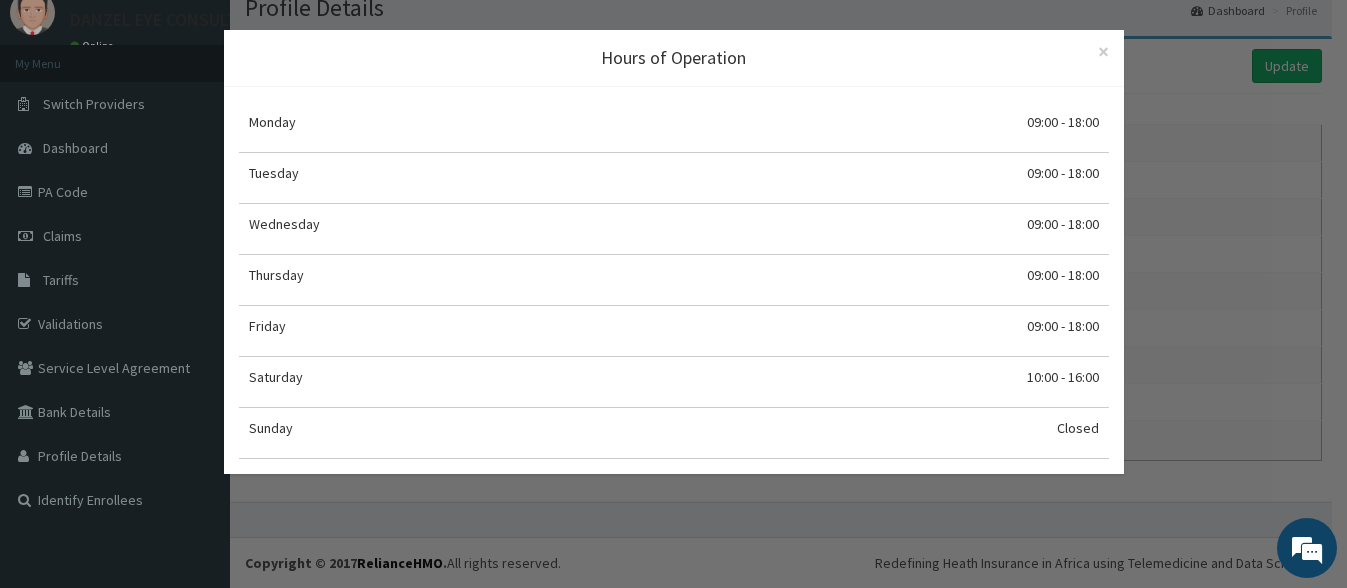 click on "09:00 - 18:00" at bounding box center [1063, 122] 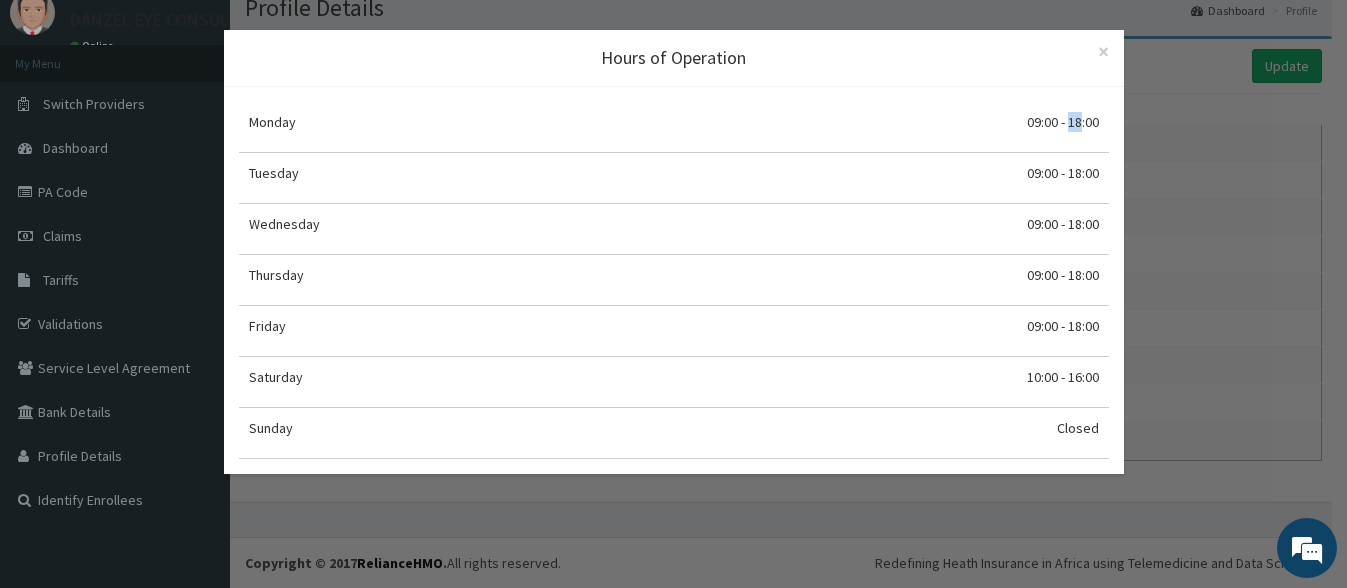 click on "09:00 - 18:00" at bounding box center [1063, 122] 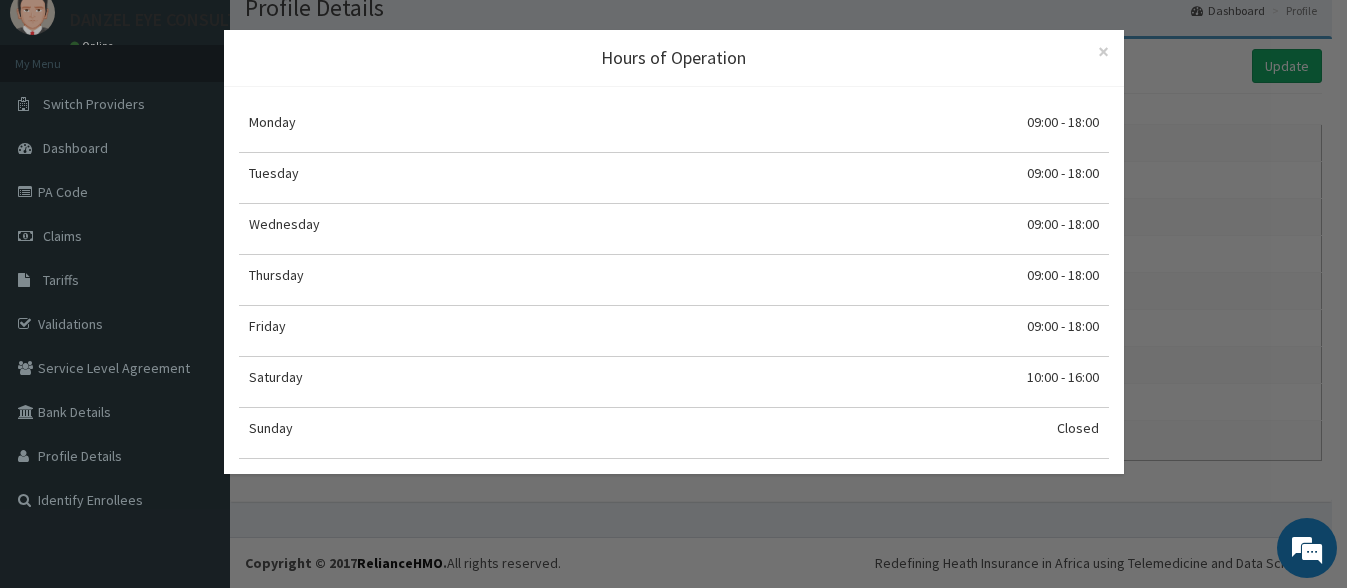 click on "09:00 - 18:00" at bounding box center (1063, 122) 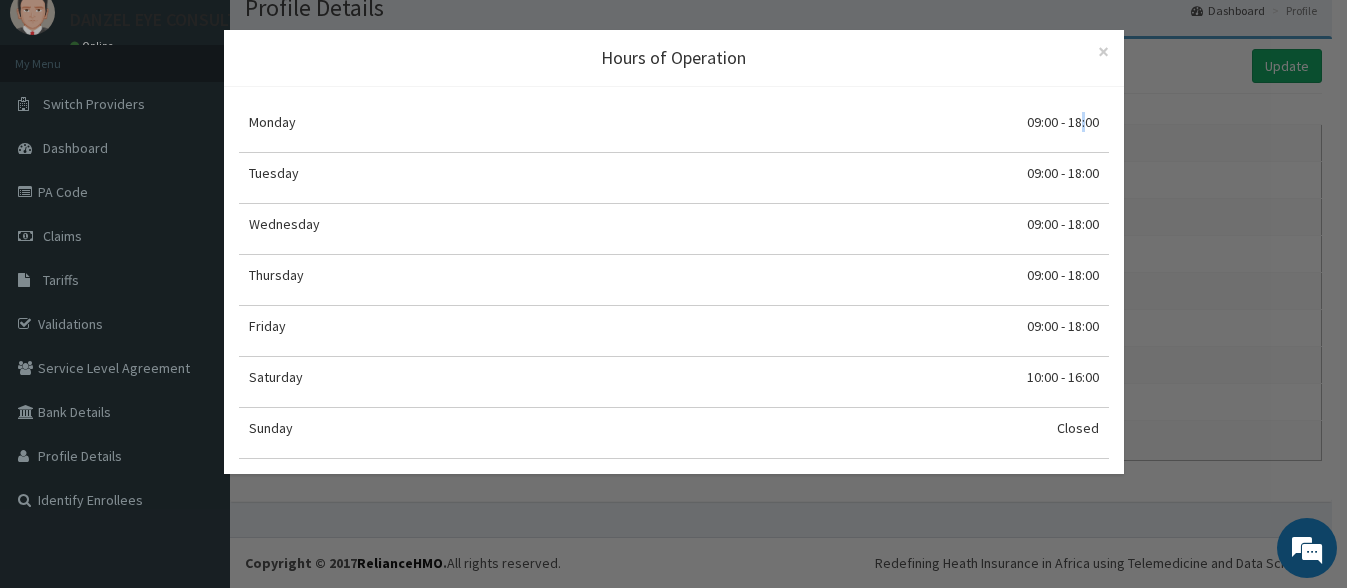 click on "09:00 - 18:00" at bounding box center [1063, 122] 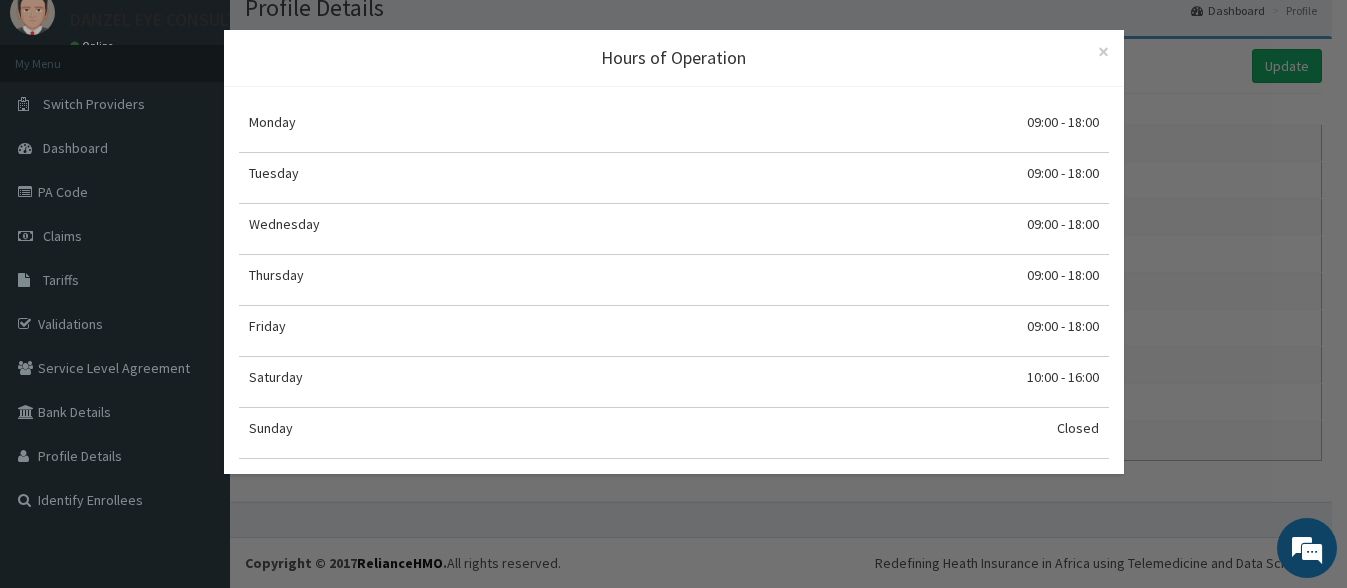 click on "Hours of Operation × Close   Monday   09:00 - 18:00   Tuesday   09:00 - 18:00   Wednesday   09:00 - 18:00   Thursday   09:00 - 18:00   Friday   09:00 - 18:00   Saturday   10:00 - 16:00   Sunday   Closed" at bounding box center (673, 294) 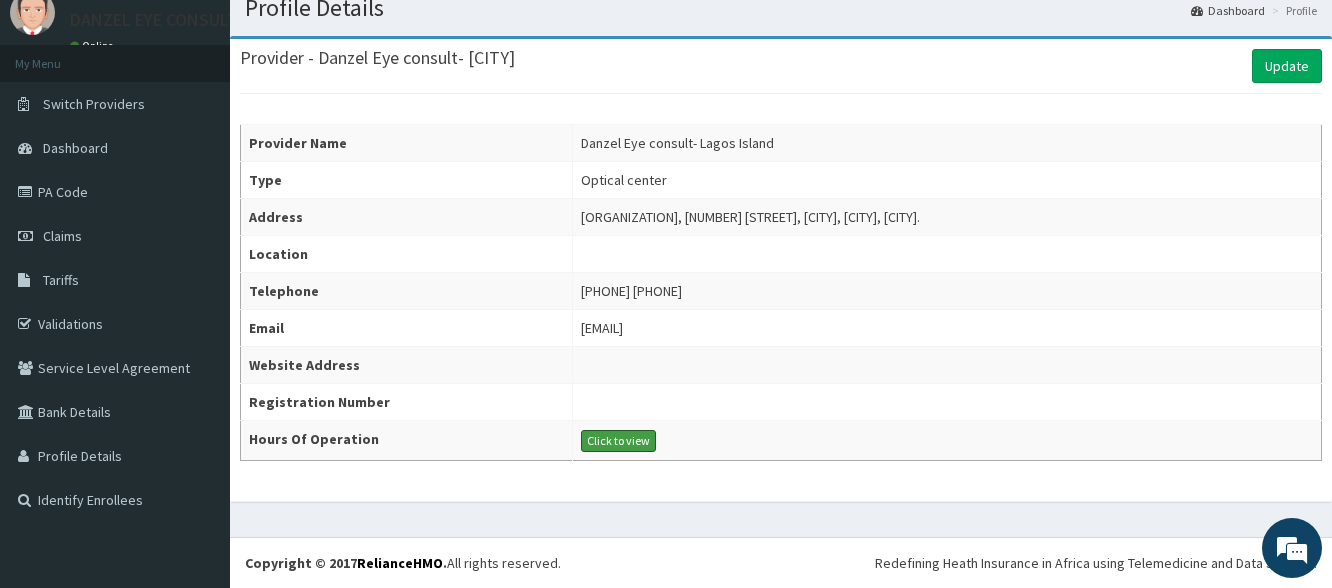 scroll, scrollTop: 0, scrollLeft: 0, axis: both 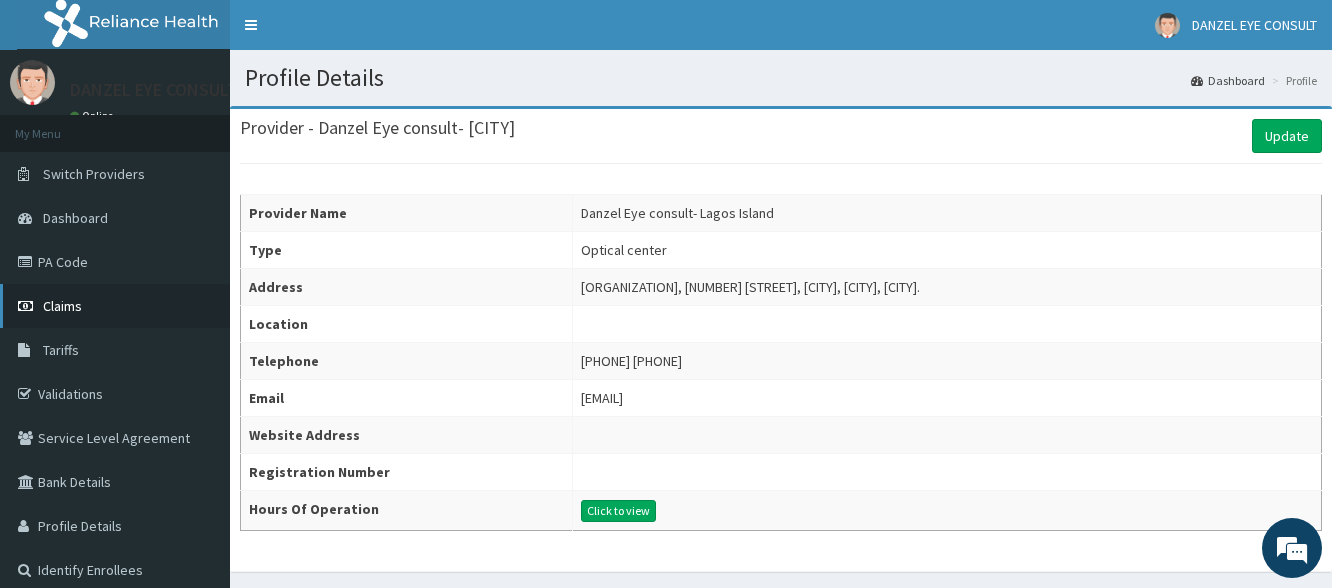 click on "Claims" at bounding box center [115, 306] 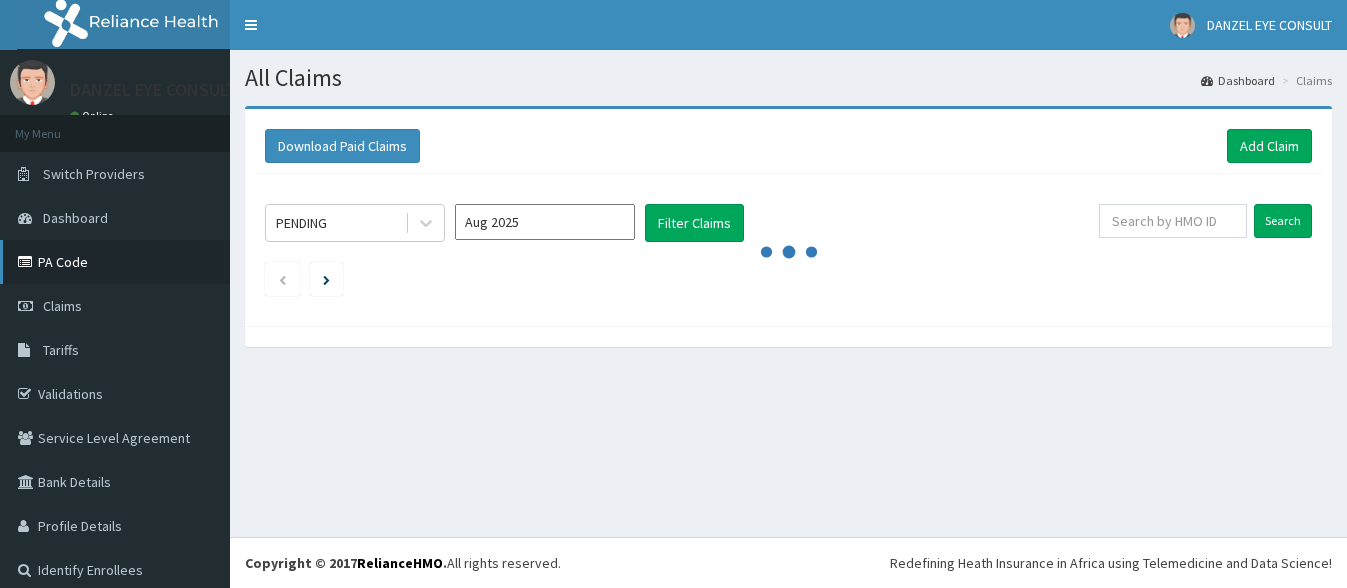scroll, scrollTop: 0, scrollLeft: 0, axis: both 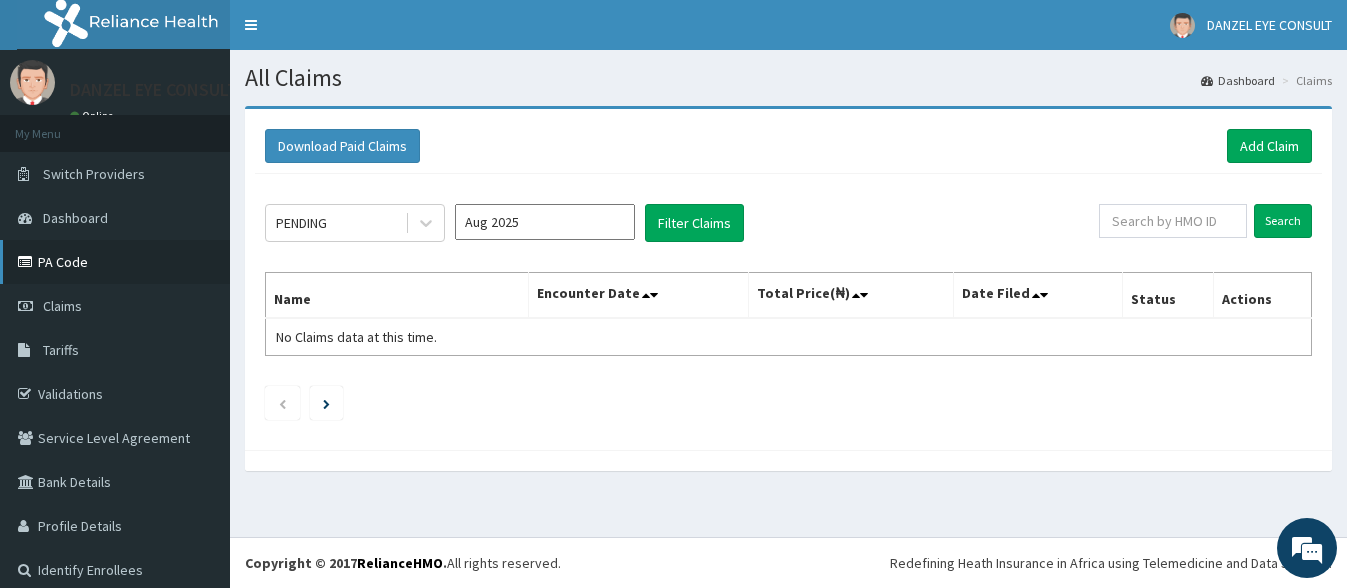 click on "PA Code" at bounding box center [115, 262] 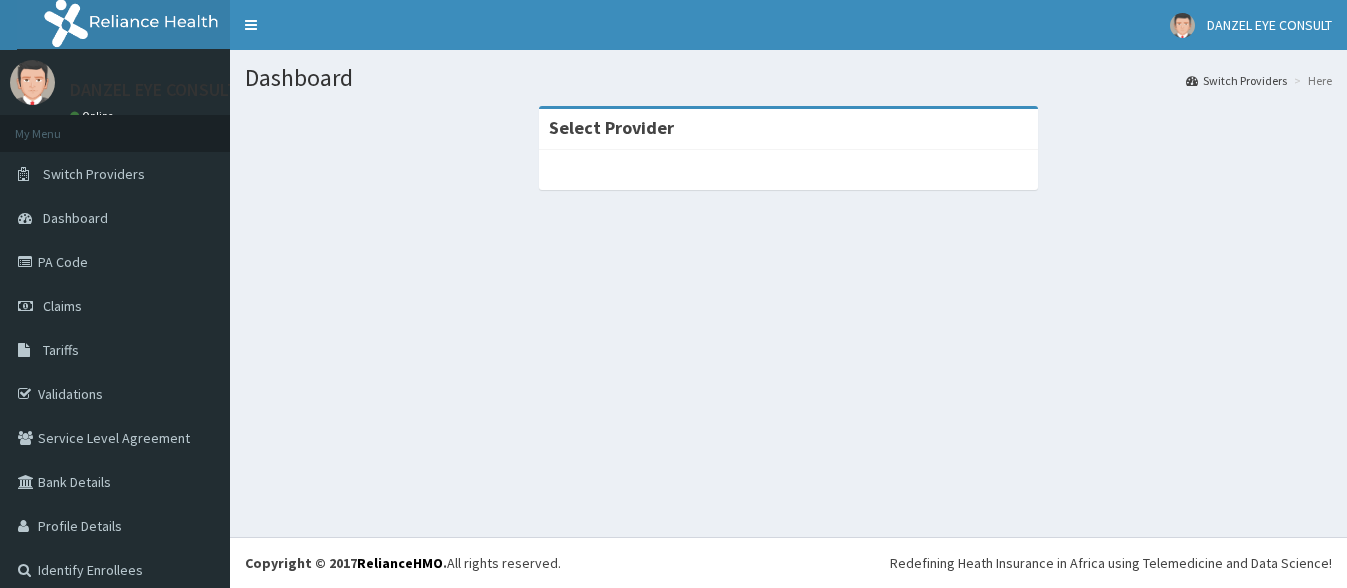 scroll, scrollTop: 0, scrollLeft: 0, axis: both 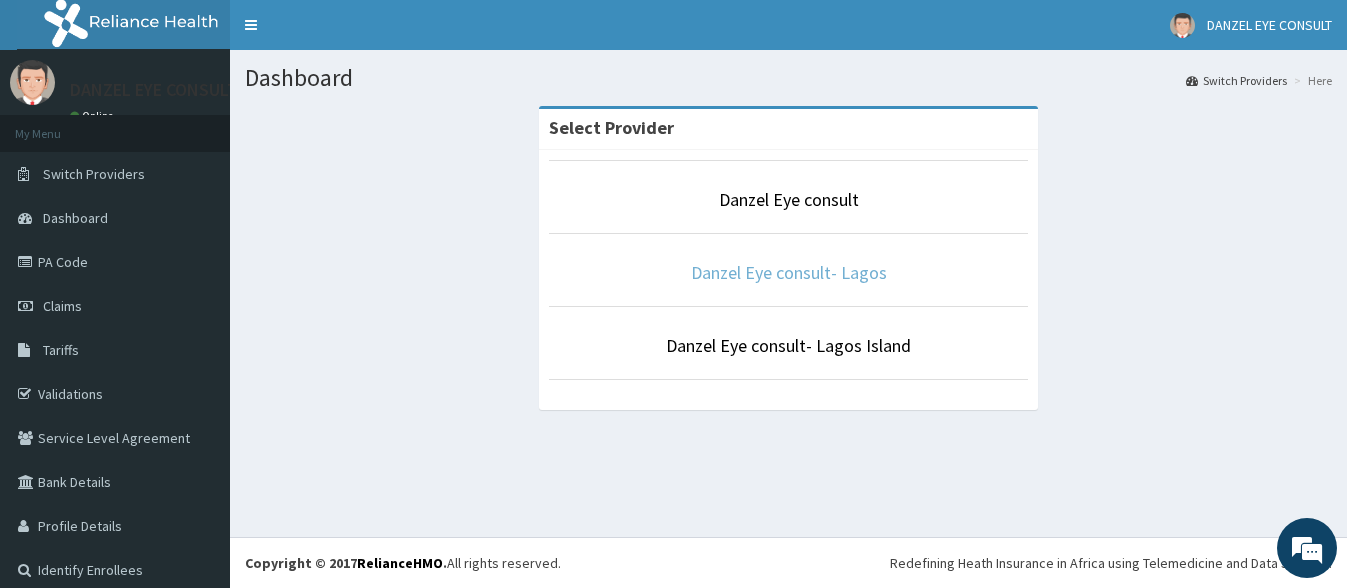 click on "Danzel Eye consult- Lagos" at bounding box center (789, 272) 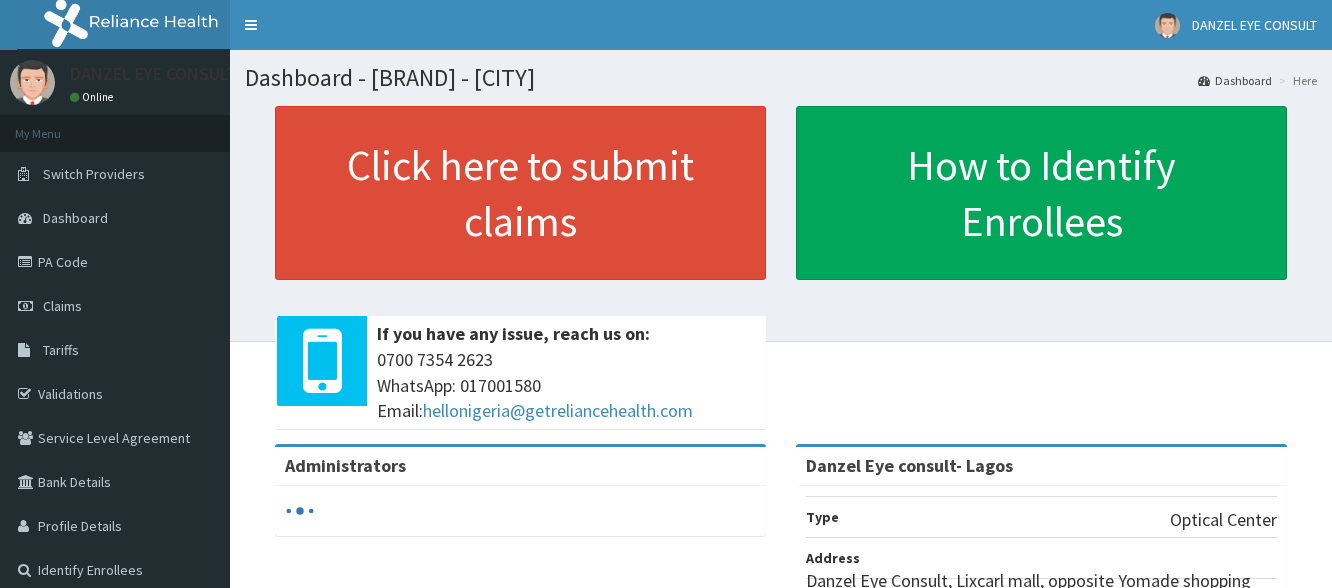 scroll, scrollTop: 0, scrollLeft: 0, axis: both 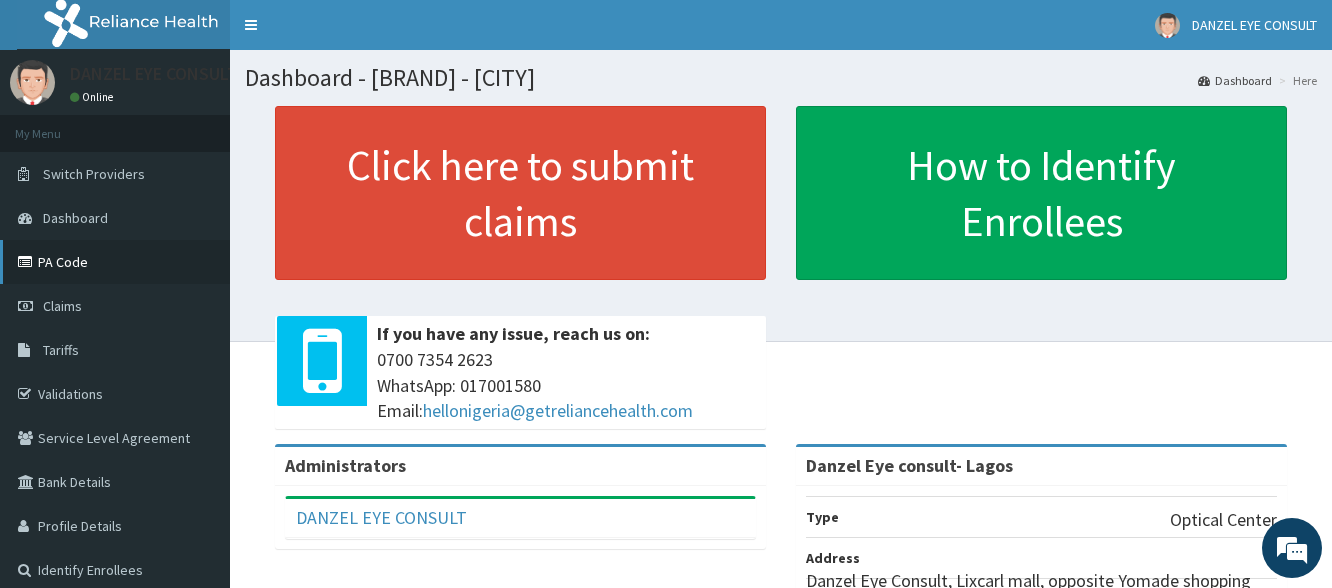 click on "PA Code" at bounding box center (115, 262) 